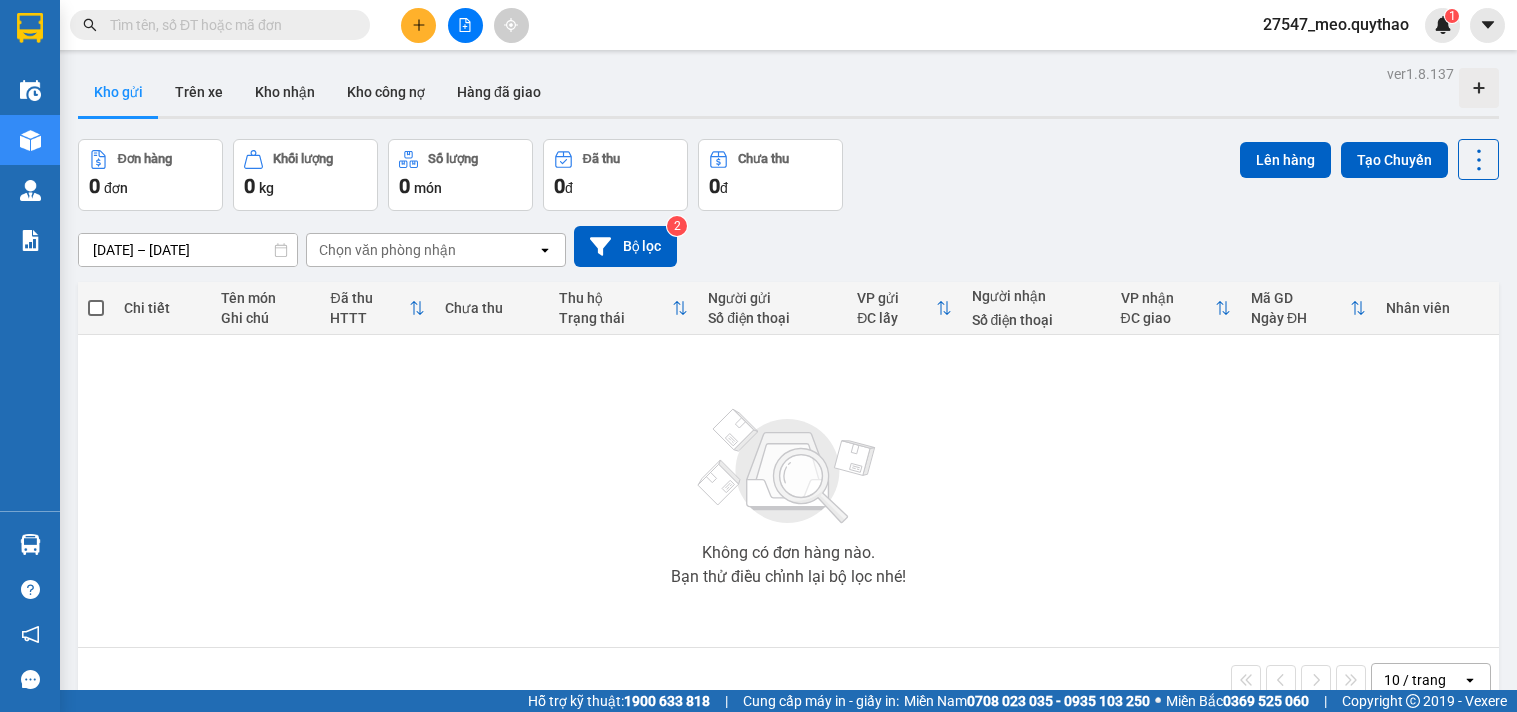 scroll, scrollTop: 0, scrollLeft: 0, axis: both 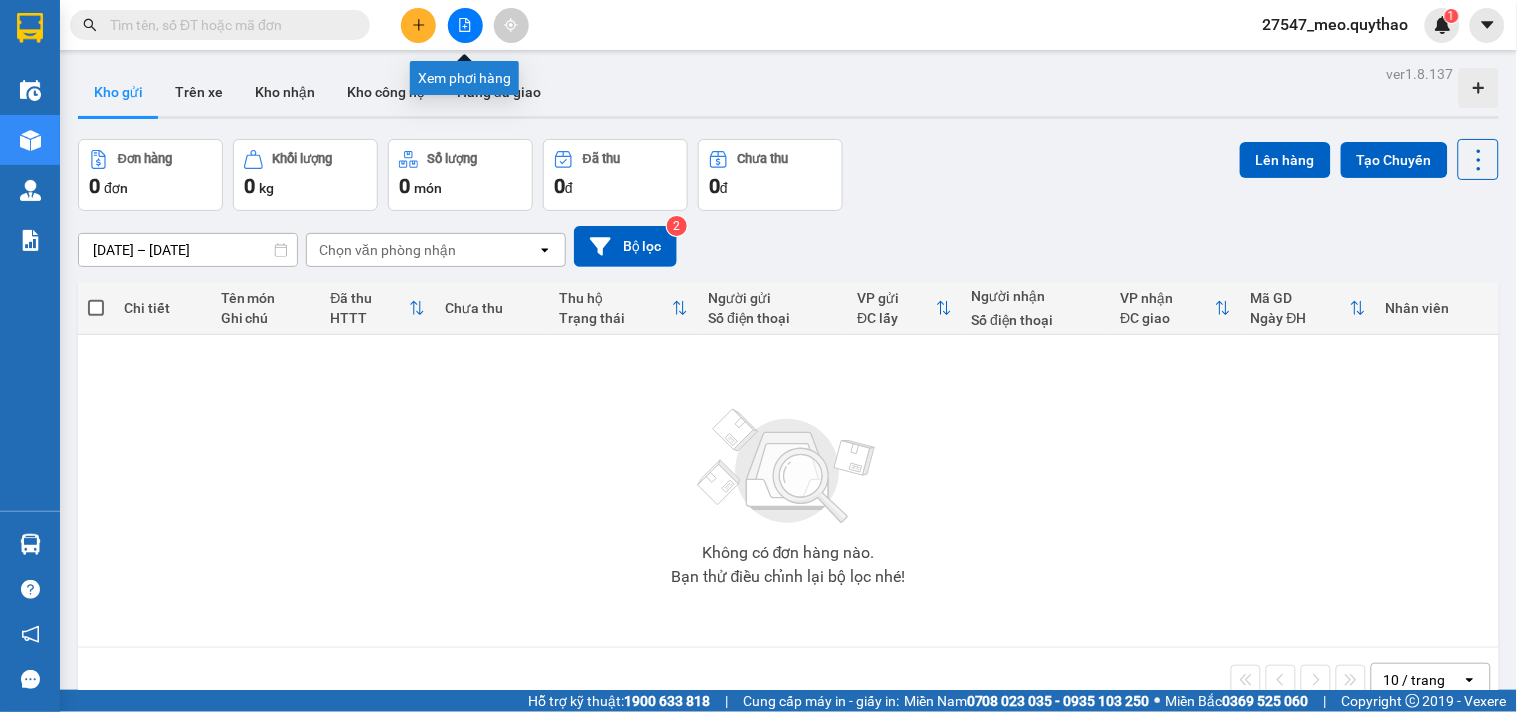 click 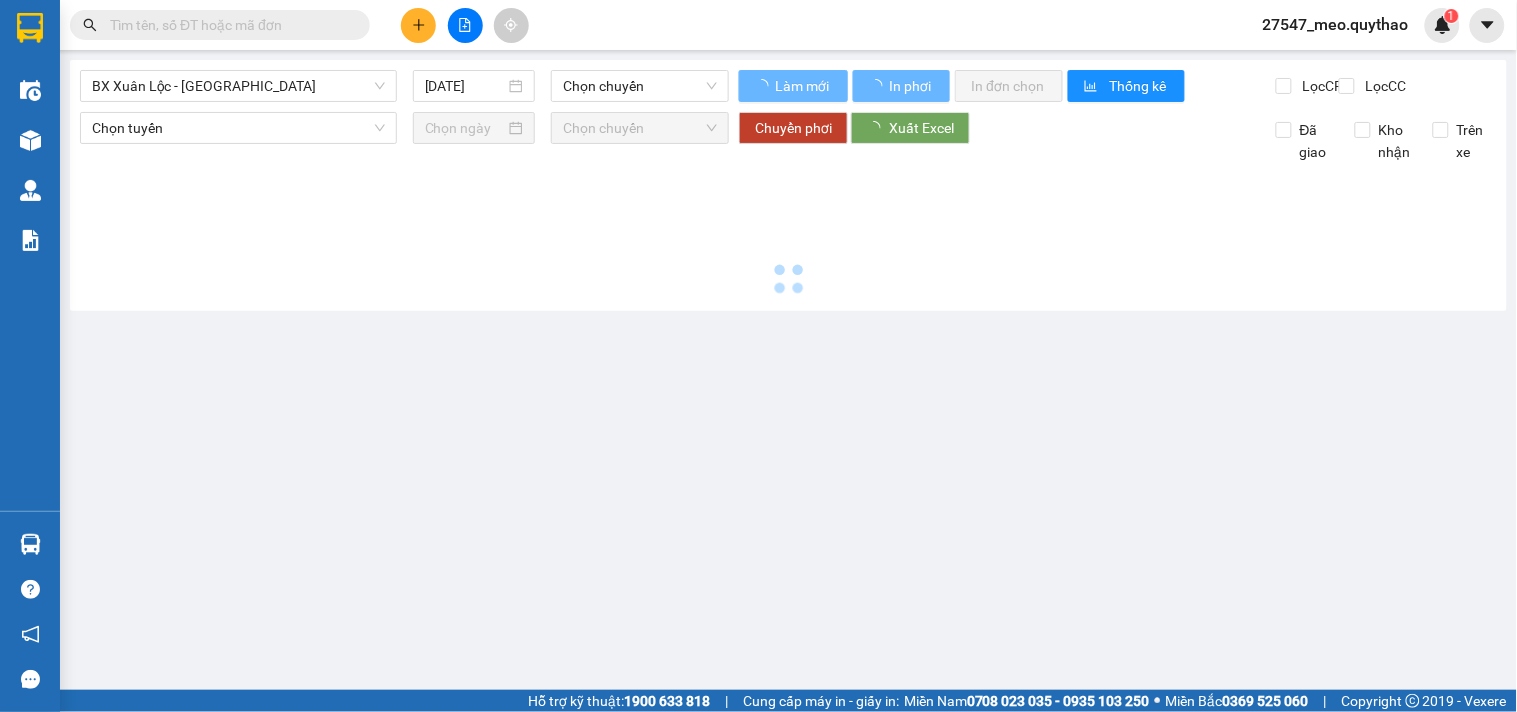 type on "[DATE]" 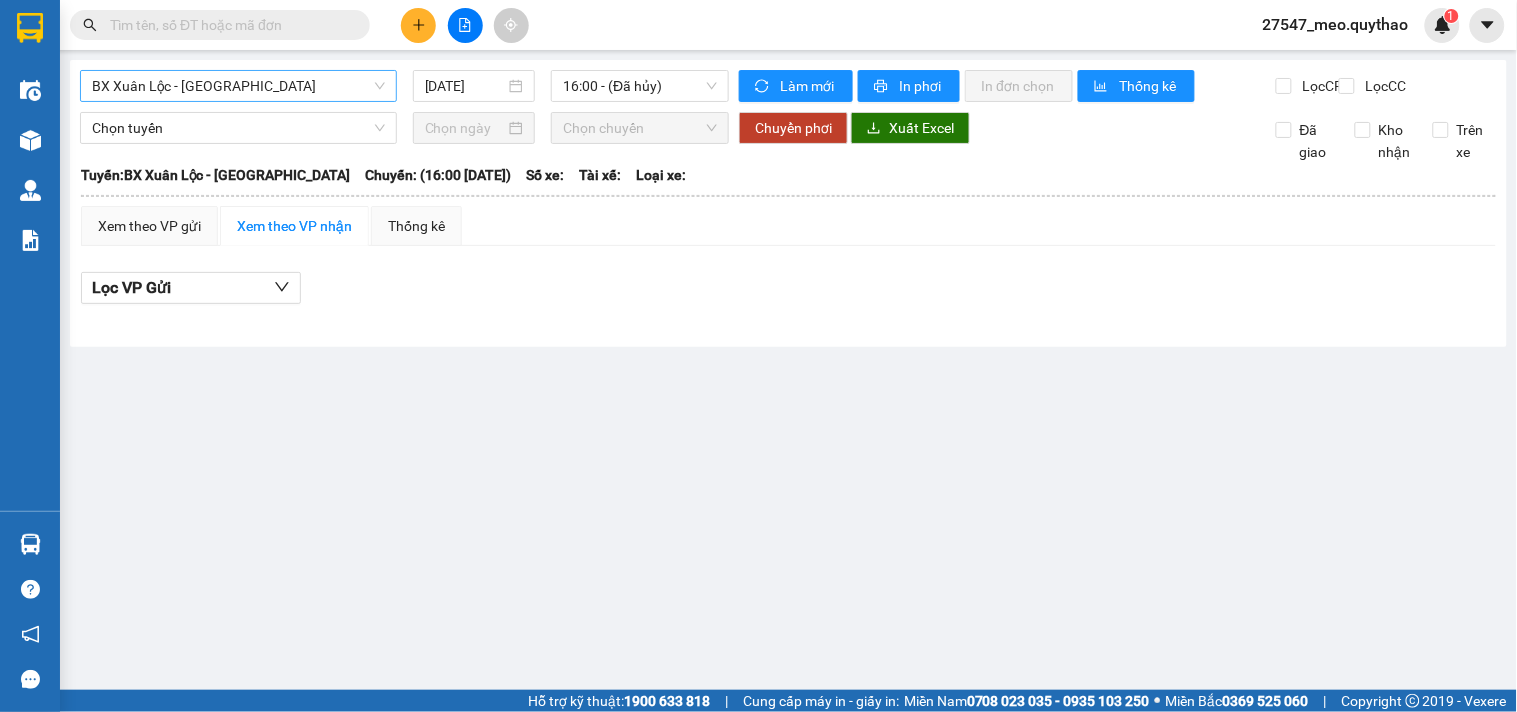 click on "BX Xuân Lộc - [GEOGRAPHIC_DATA]" at bounding box center [238, 86] 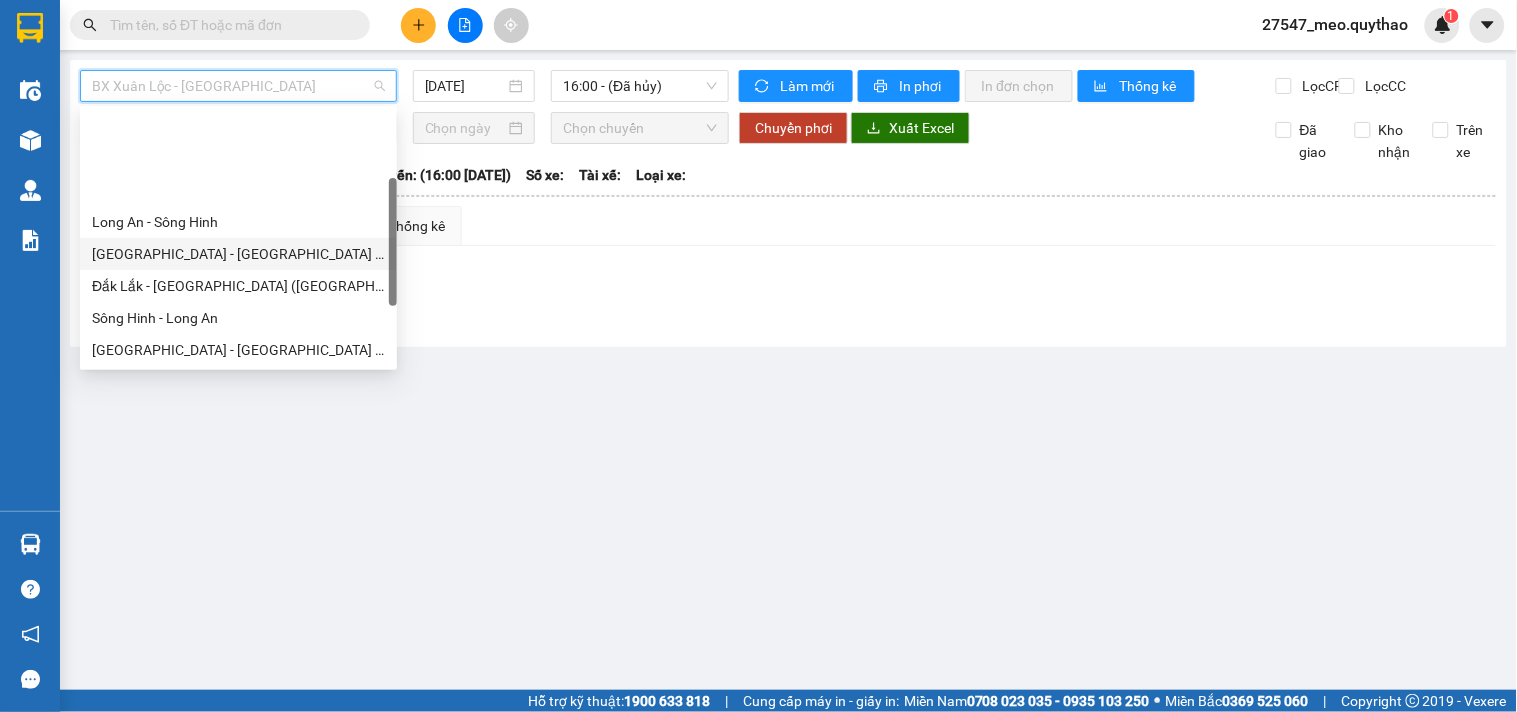 scroll, scrollTop: 111, scrollLeft: 0, axis: vertical 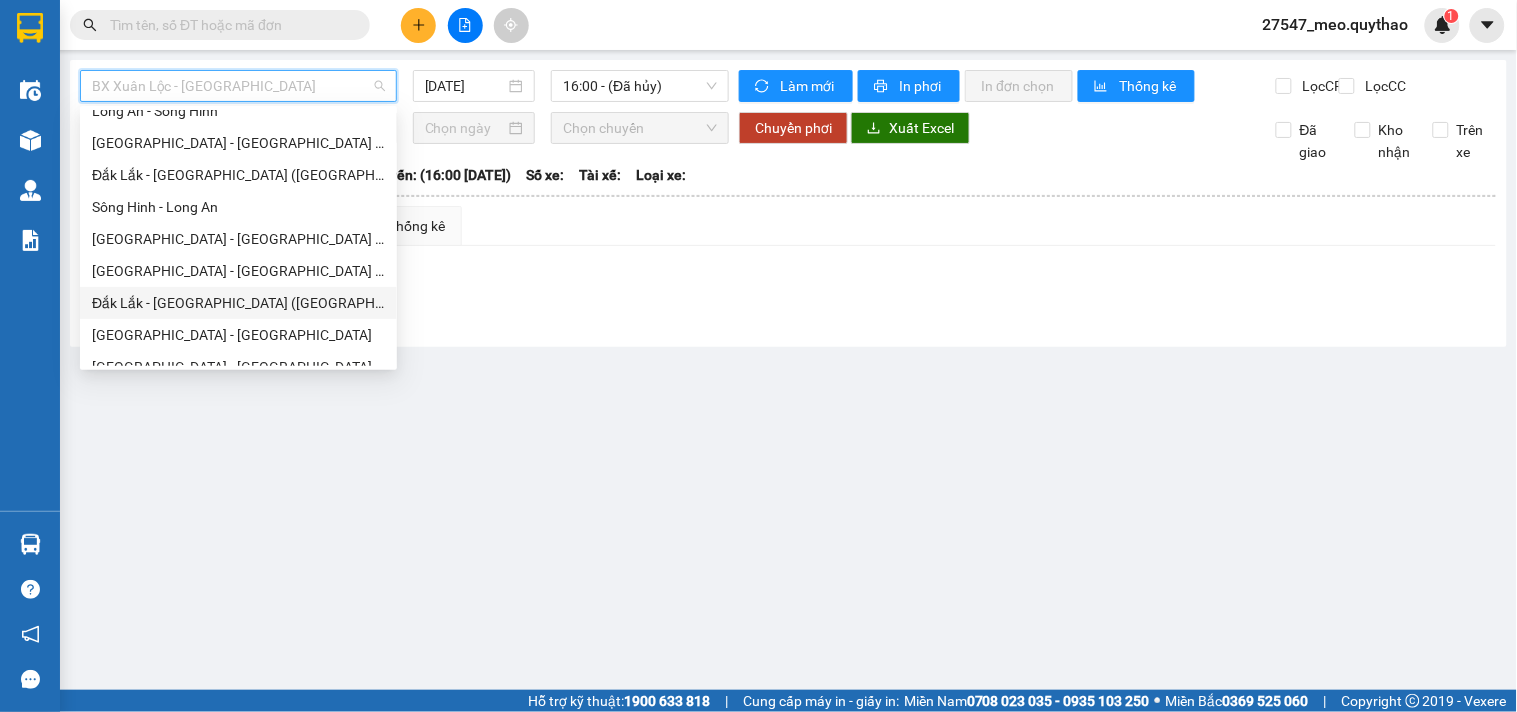 click on "Đắk Lắk - [GEOGRAPHIC_DATA] ([GEOGRAPHIC_DATA])" at bounding box center [238, 303] 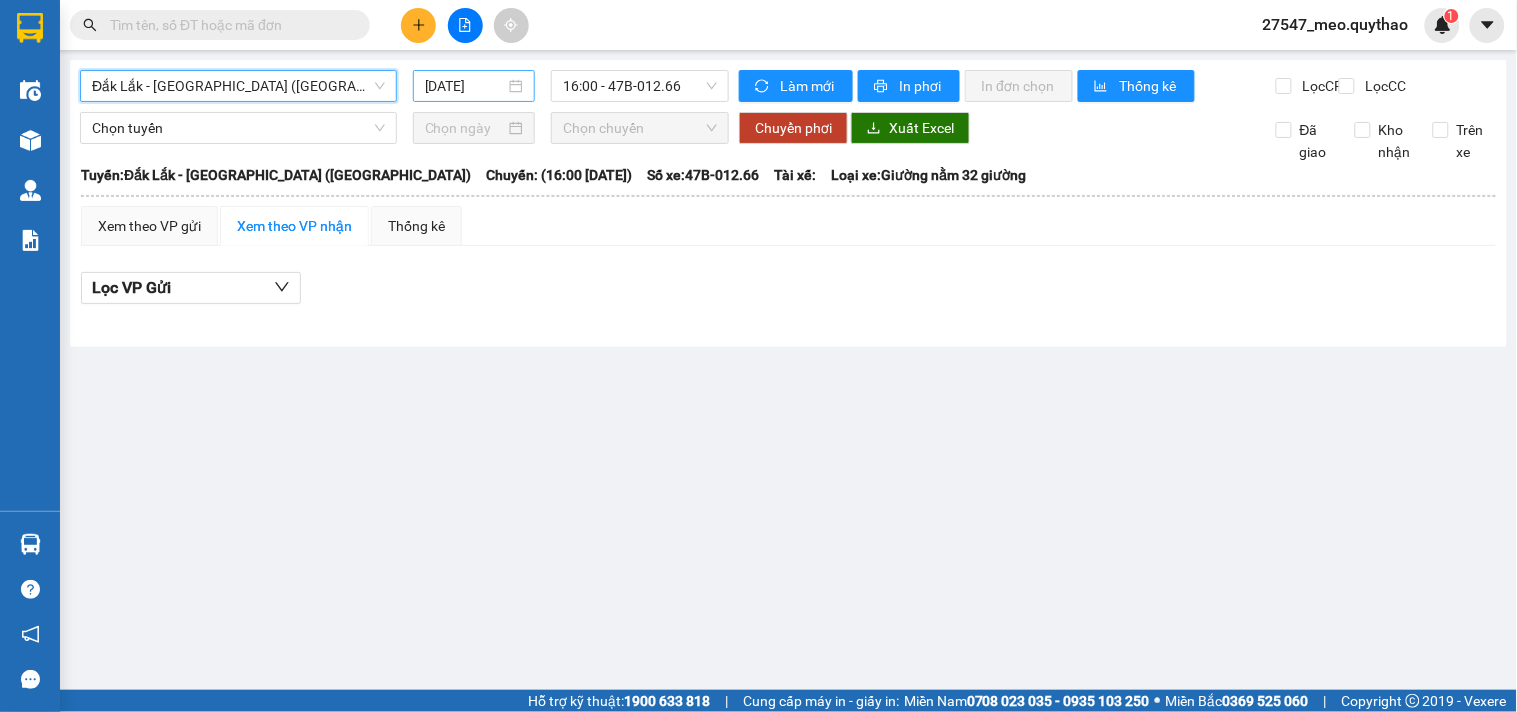 click on "[DATE]" at bounding box center [474, 86] 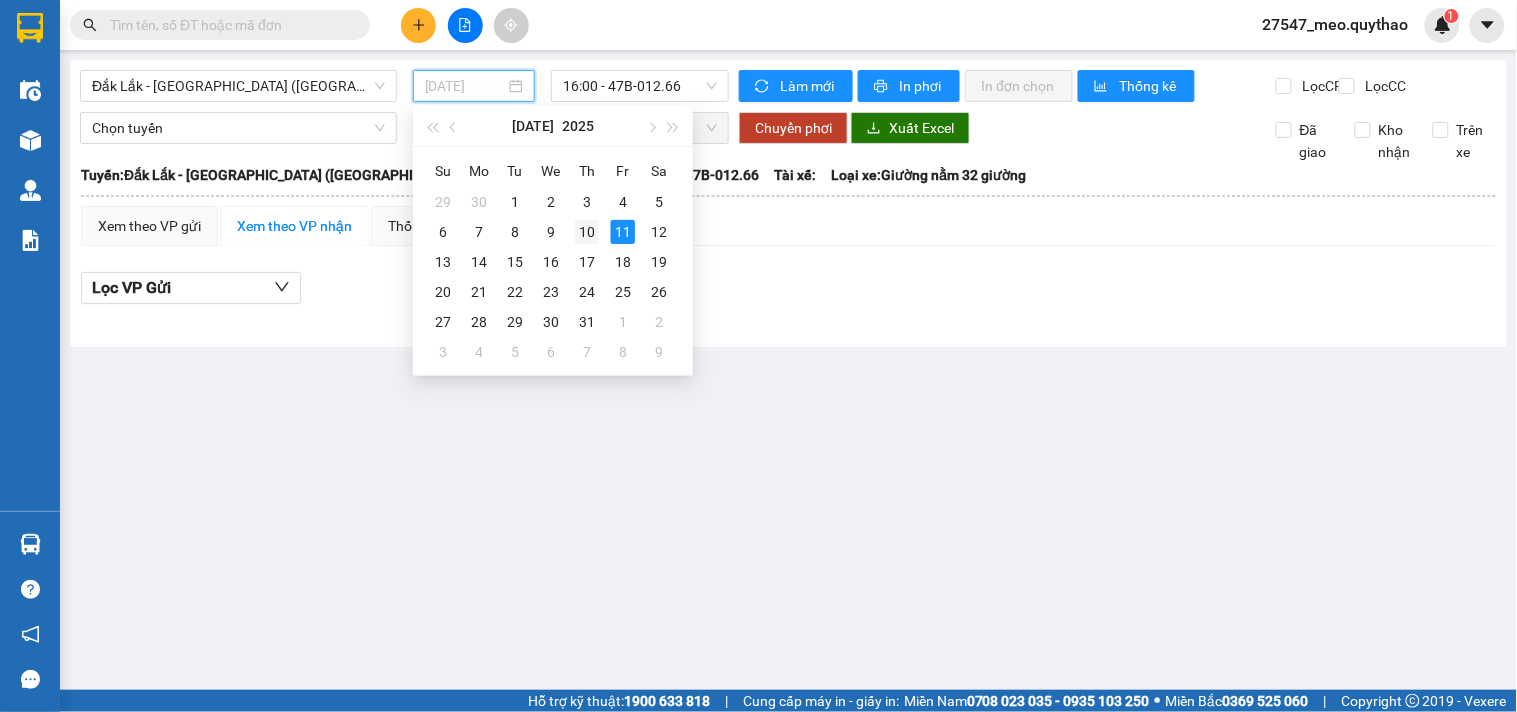 click on "10" at bounding box center [587, 232] 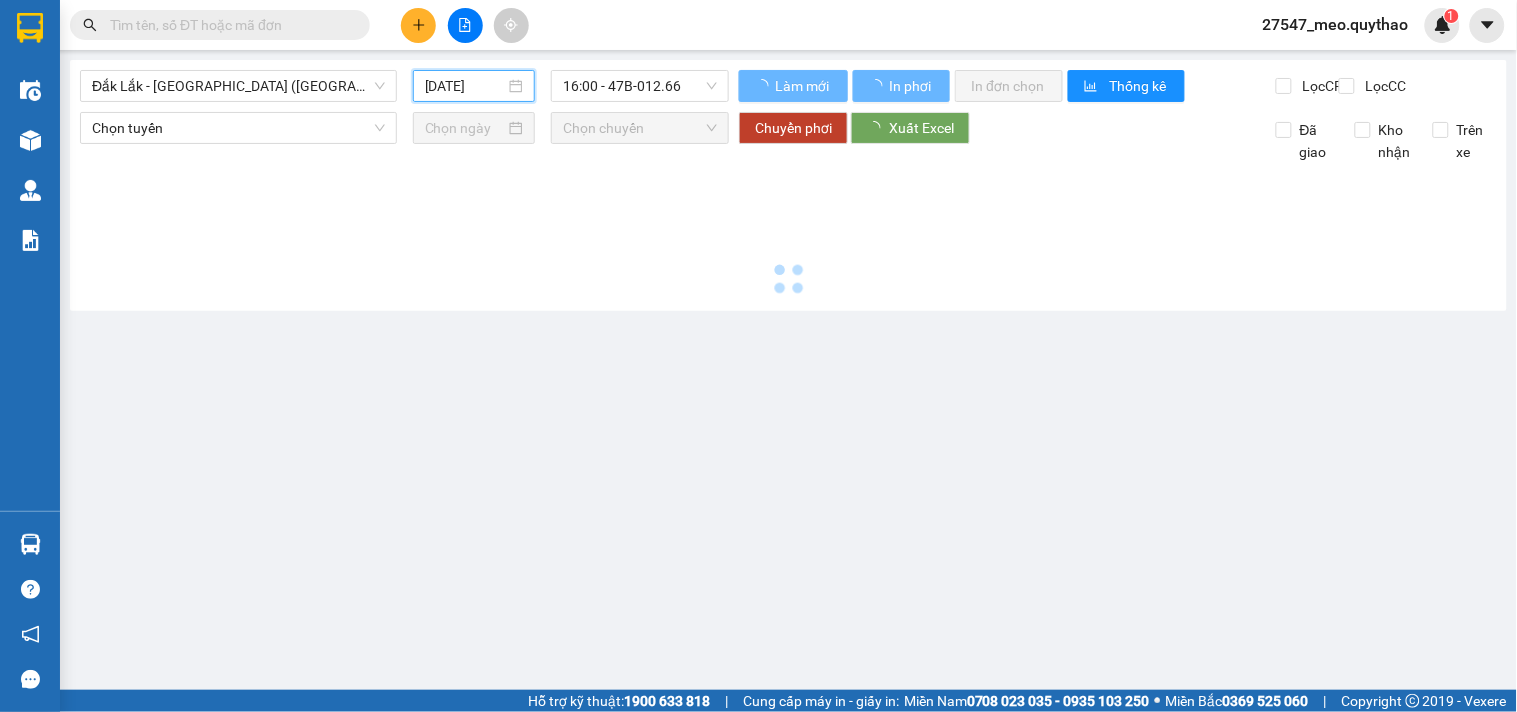 type on "[DATE]" 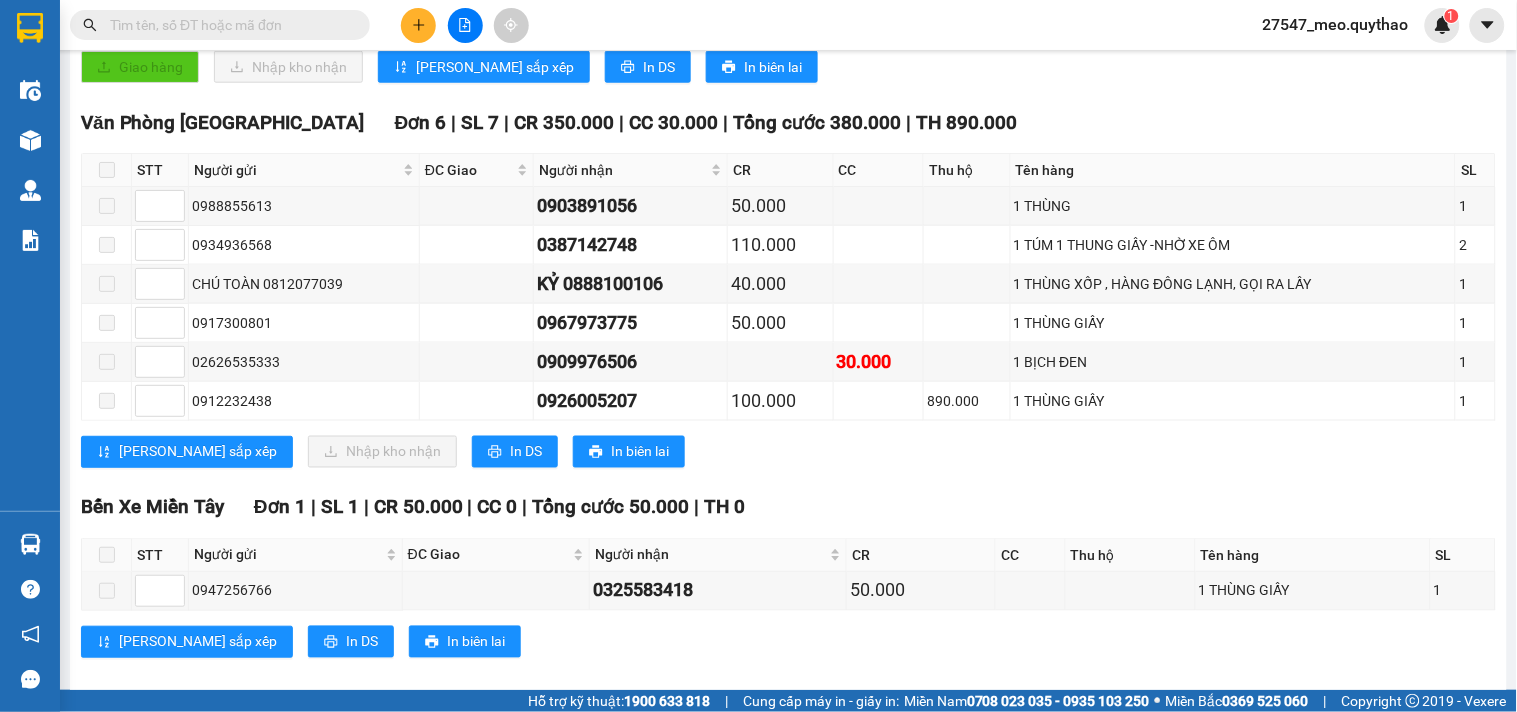 scroll, scrollTop: 600, scrollLeft: 0, axis: vertical 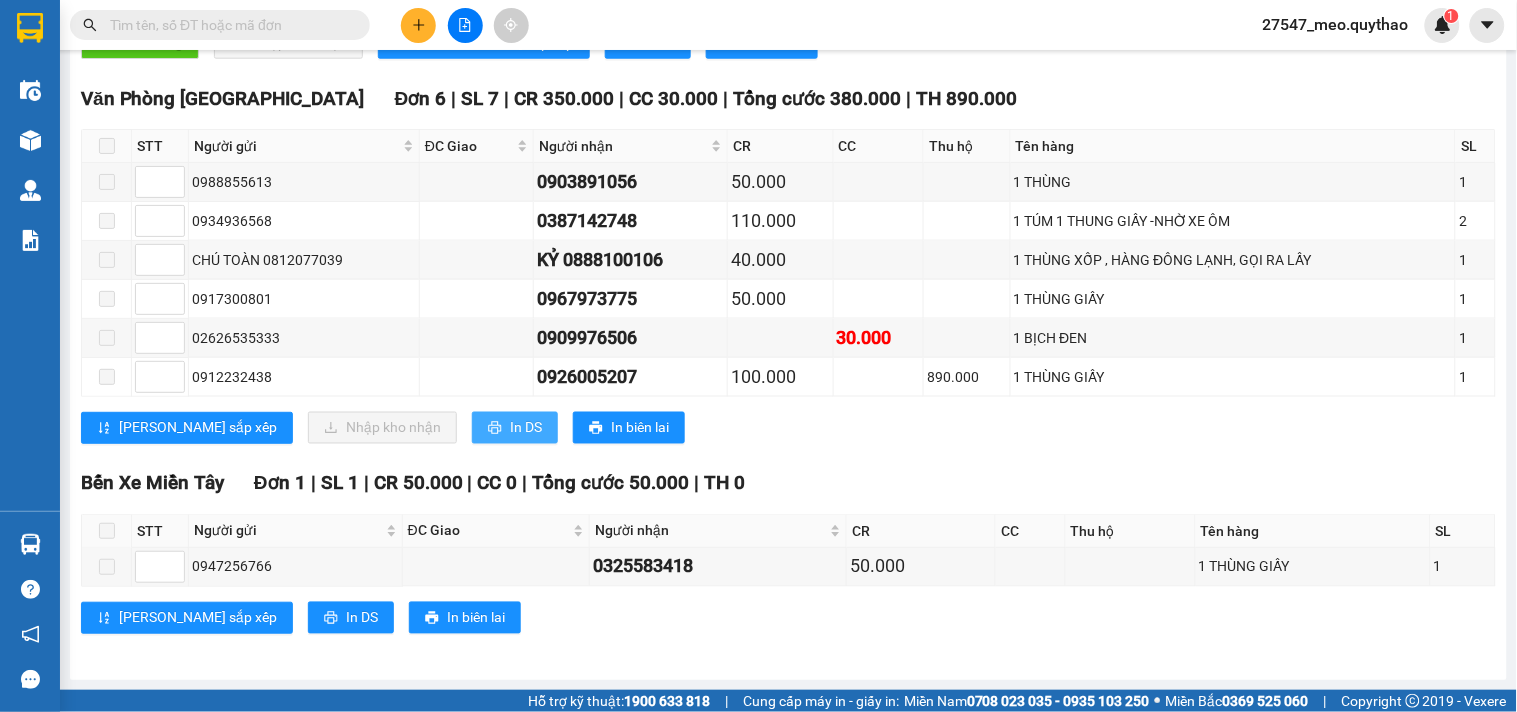 click on "In DS" at bounding box center (526, 428) 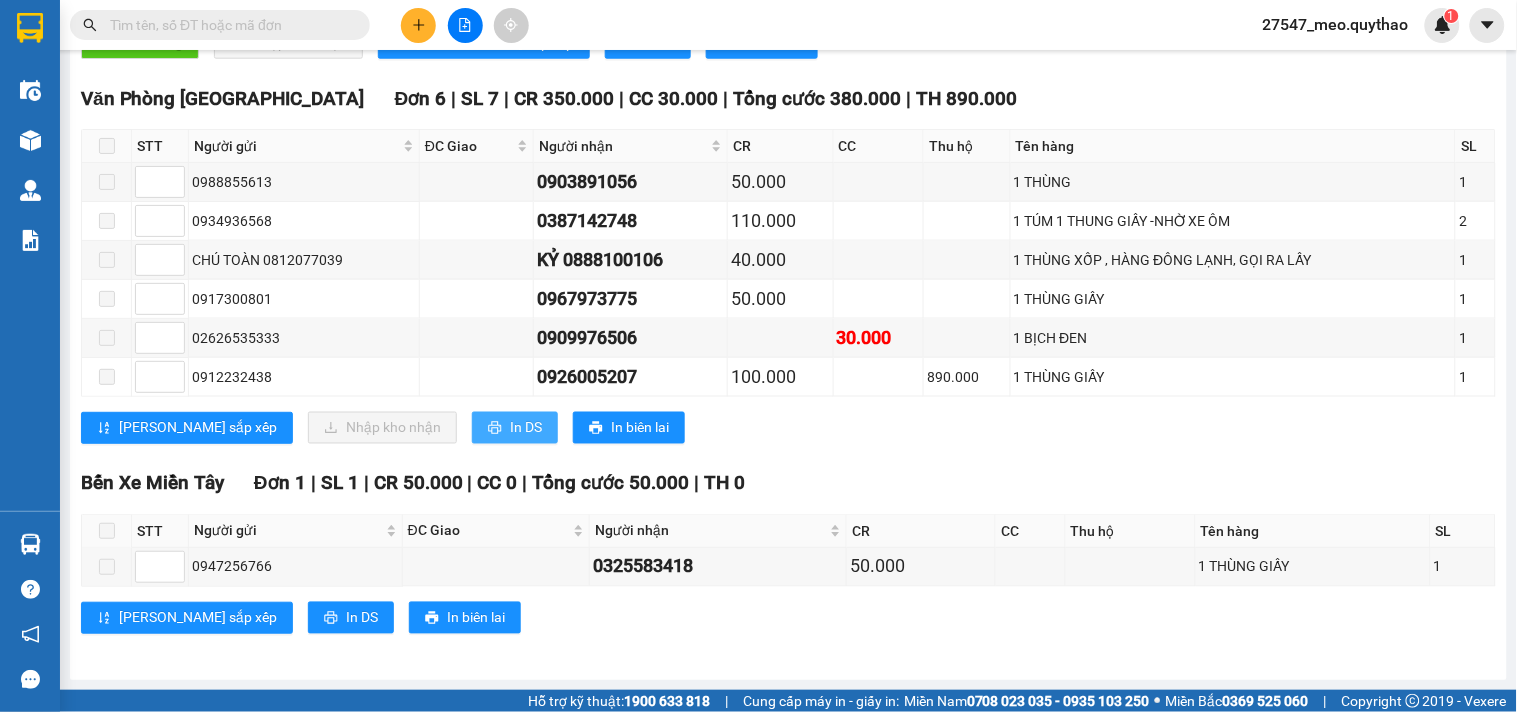 scroll, scrollTop: 0, scrollLeft: 0, axis: both 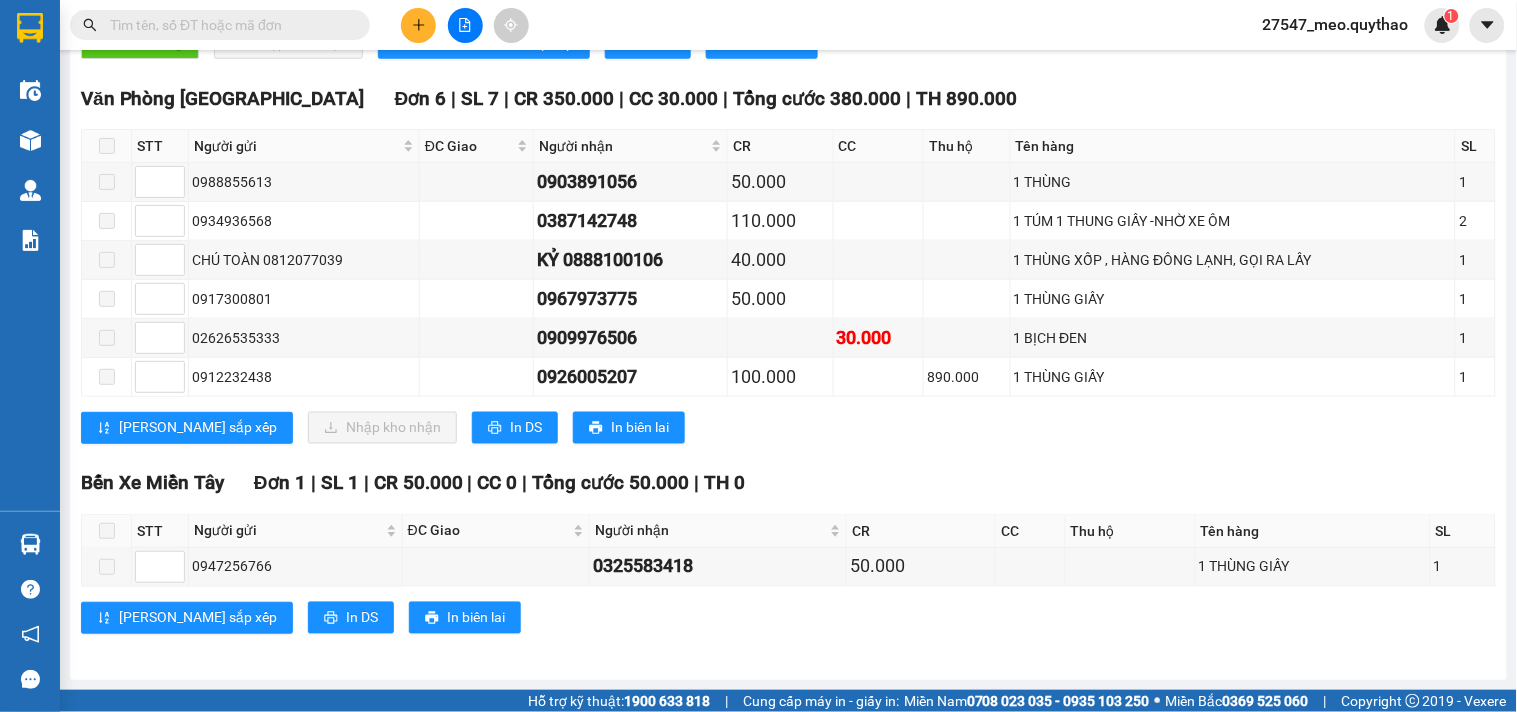 click on "Bến Xe Miền Tây Đơn   1 | SL   1 | CR   50.000 | CC   0 | Tổng cước   50.000 | TH   0" at bounding box center [788, 484] 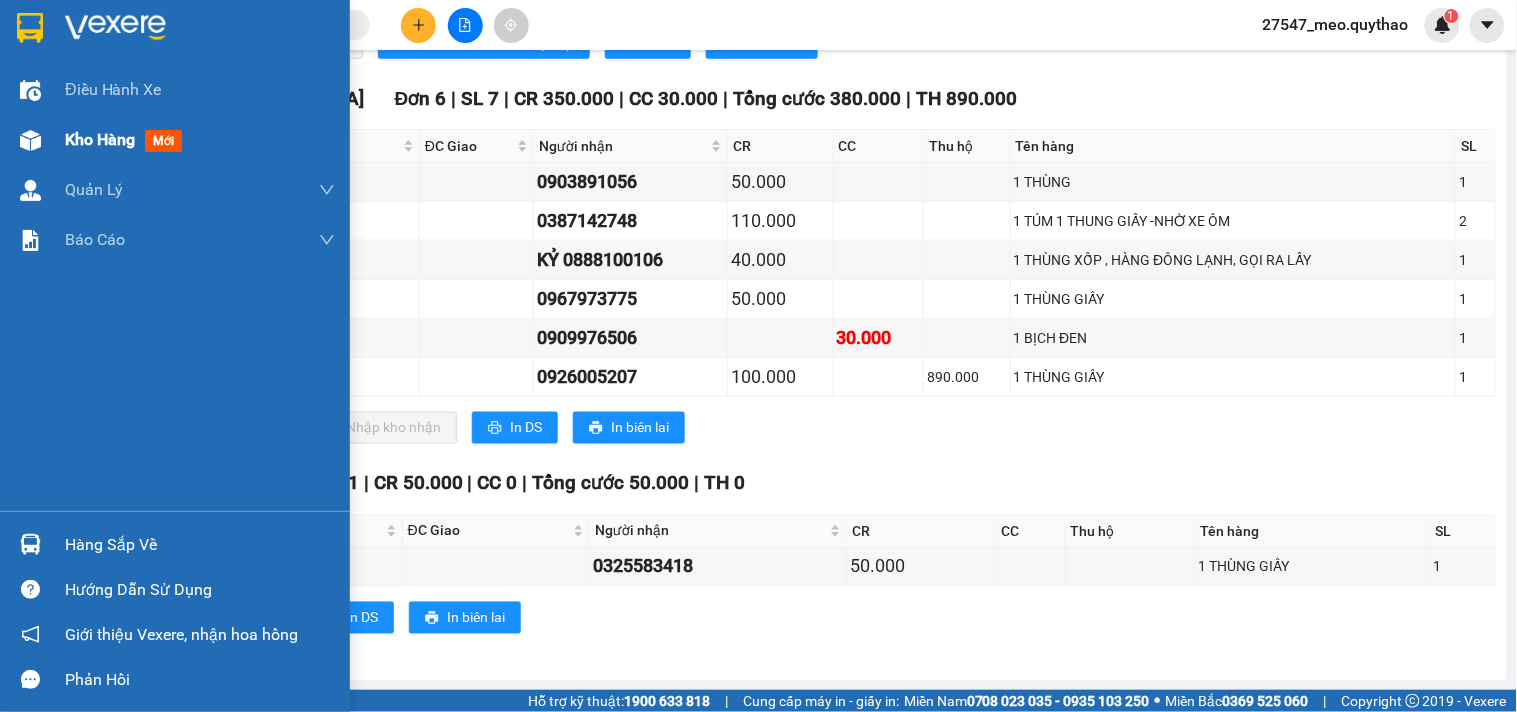 click at bounding box center (30, 140) 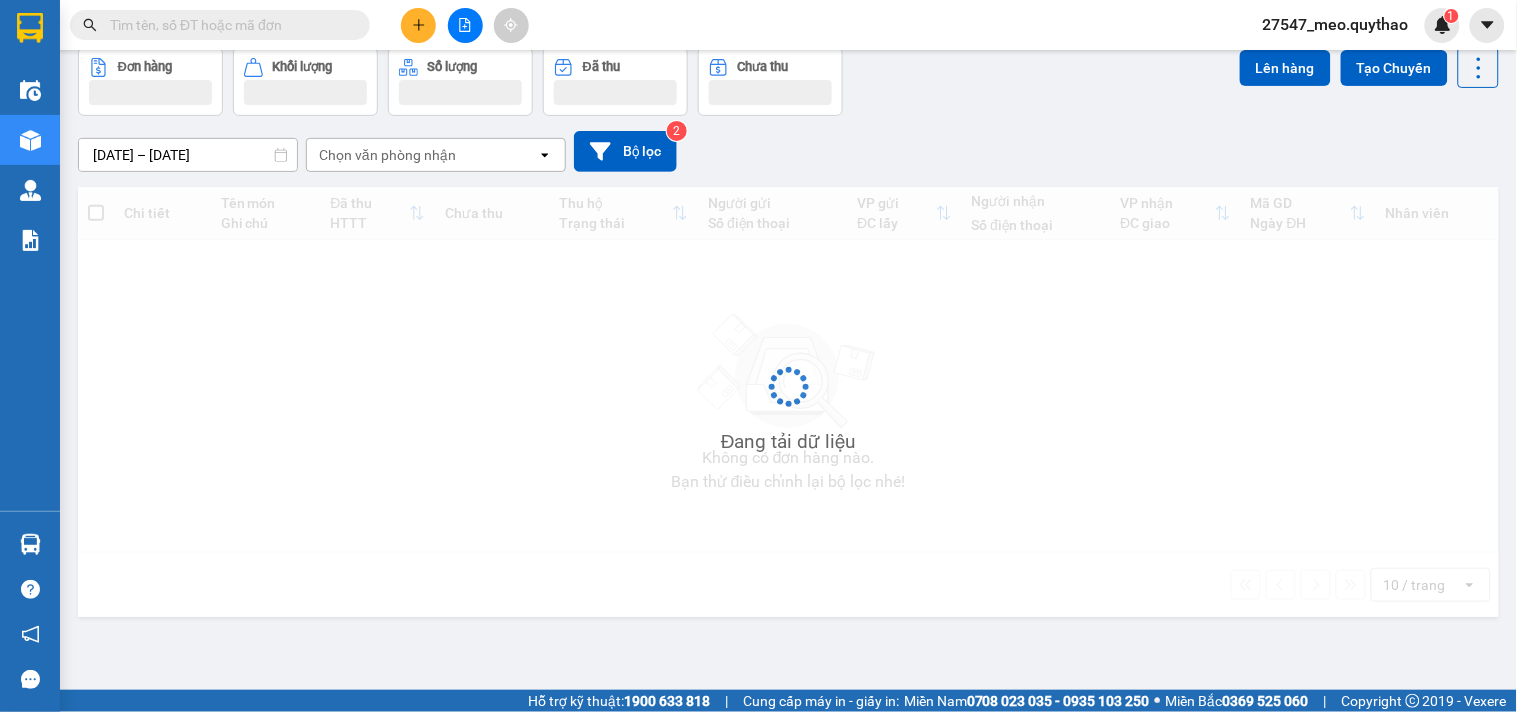 scroll, scrollTop: 92, scrollLeft: 0, axis: vertical 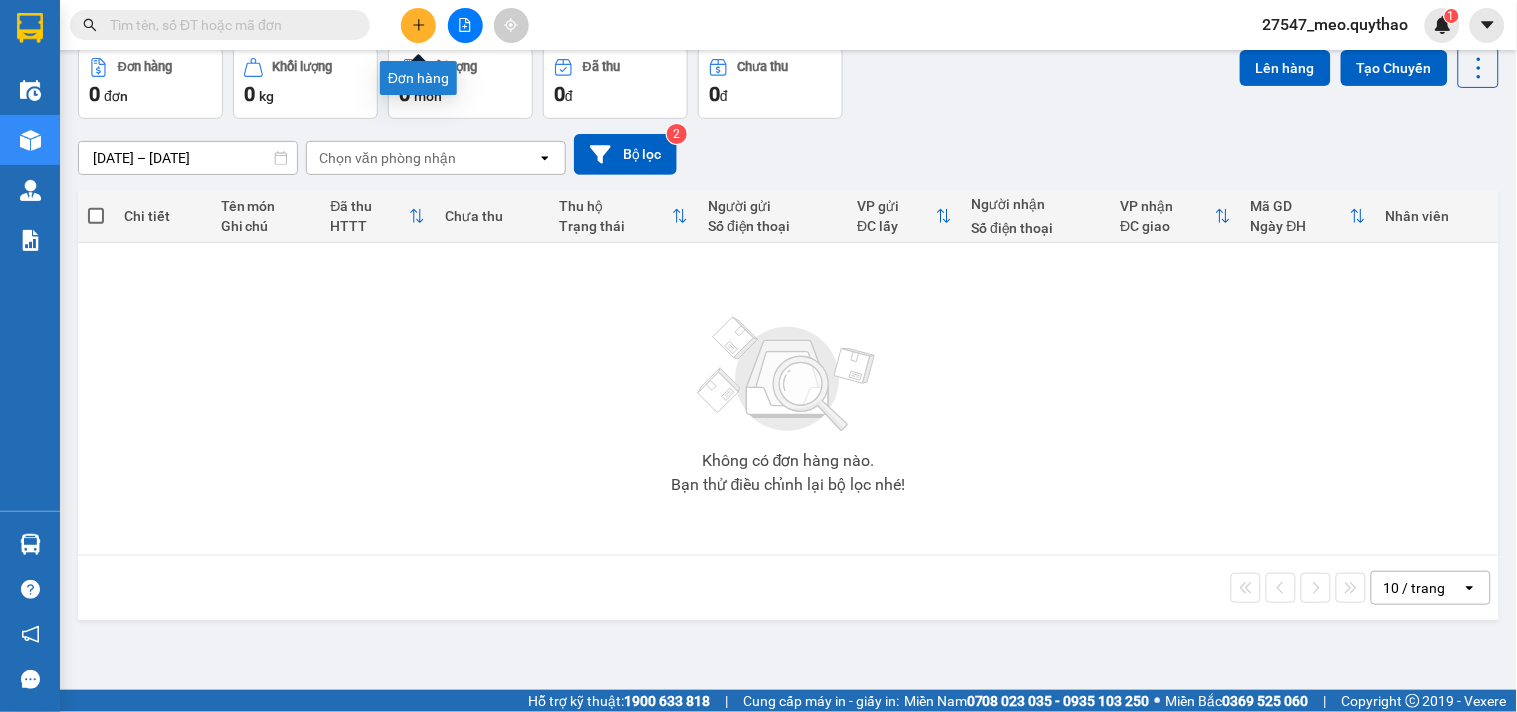click 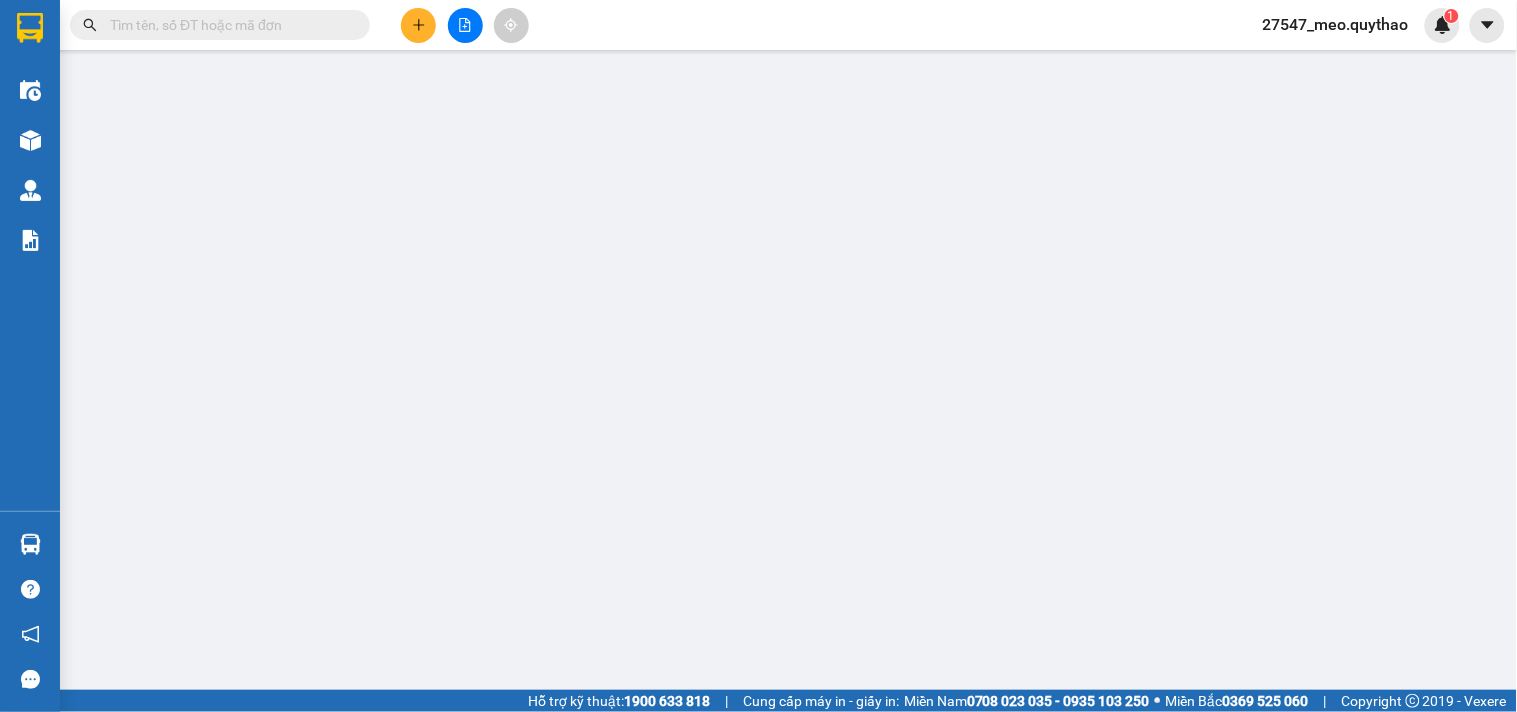 scroll, scrollTop: 0, scrollLeft: 0, axis: both 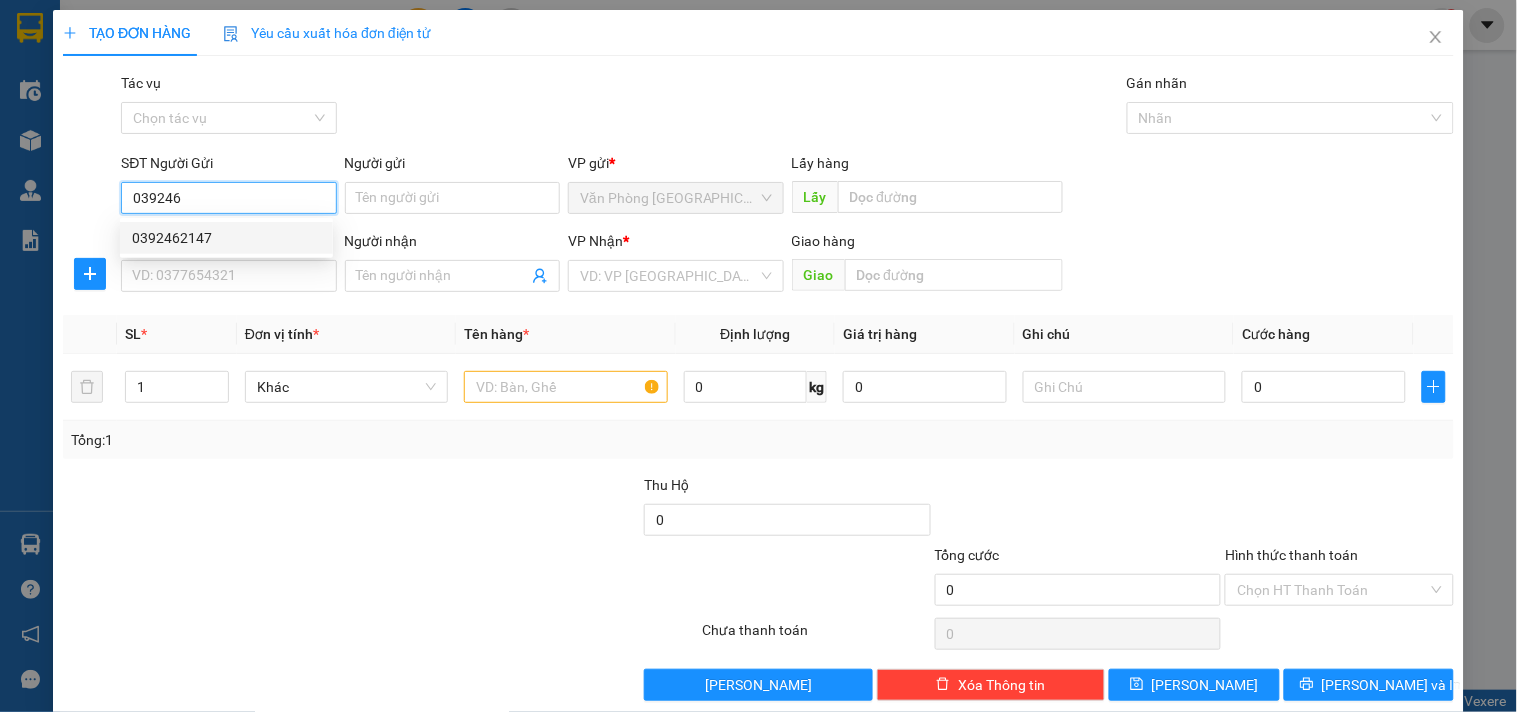 click on "0392462147" at bounding box center [226, 238] 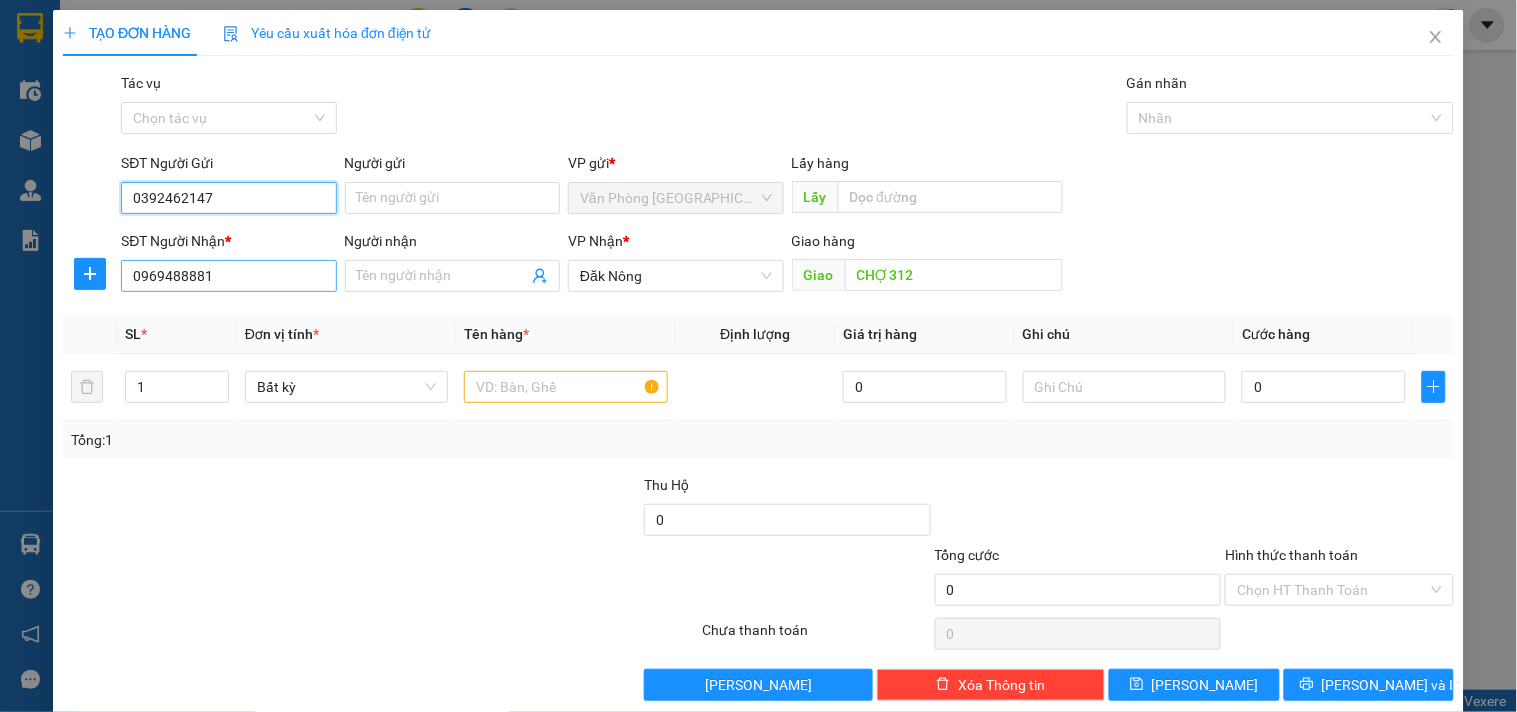 type on "0392462147" 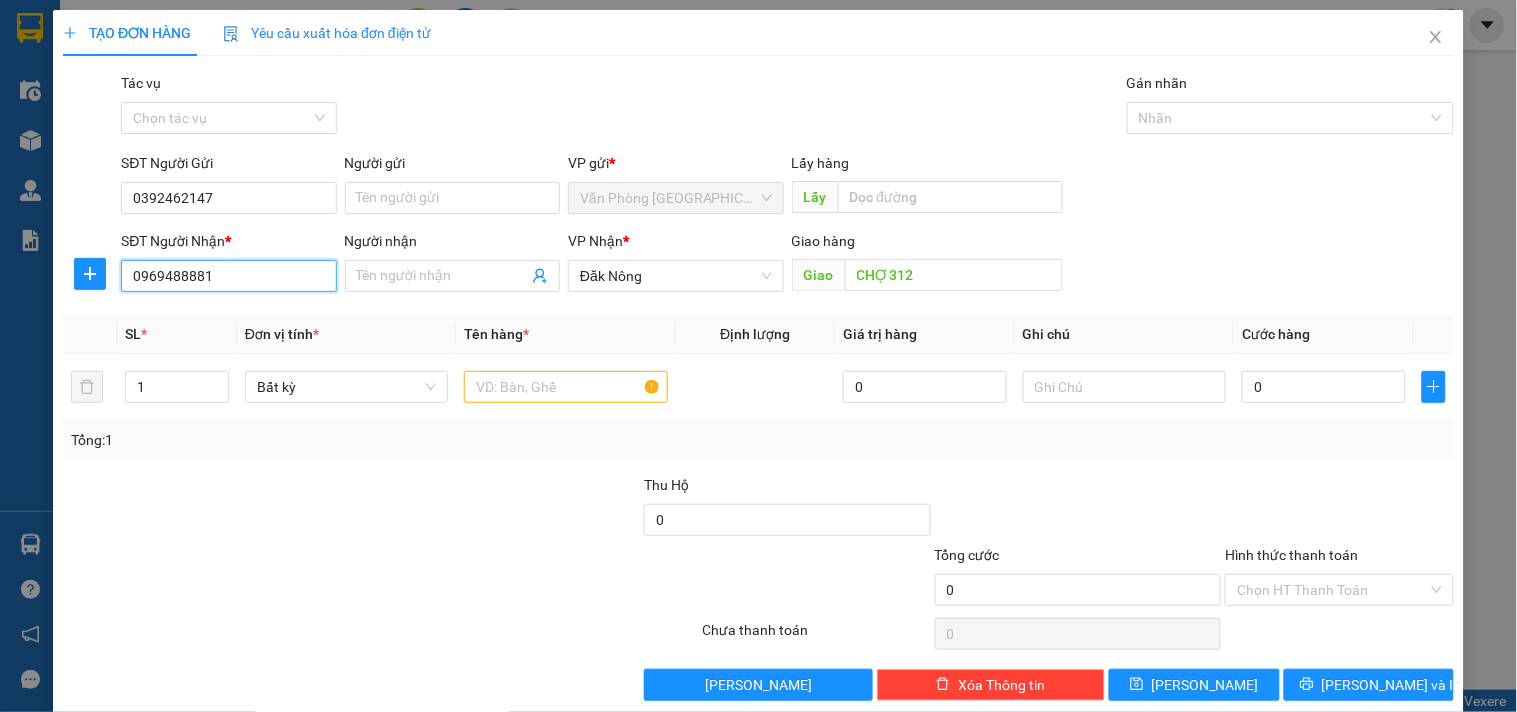 drag, startPoint x: 245, startPoint y: 280, endPoint x: 13, endPoint y: 283, distance: 232.0194 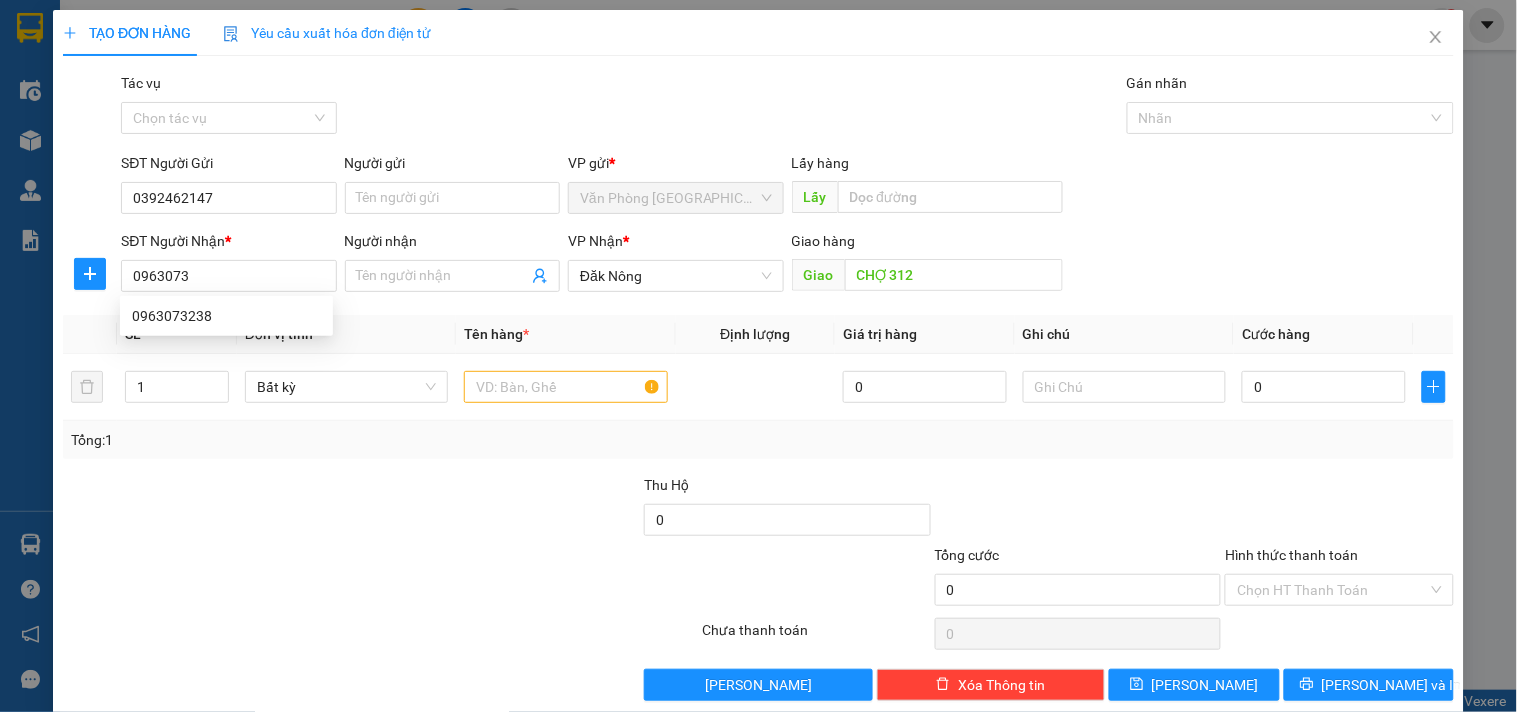 click on "0963073238 0963073238" at bounding box center (226, 316) 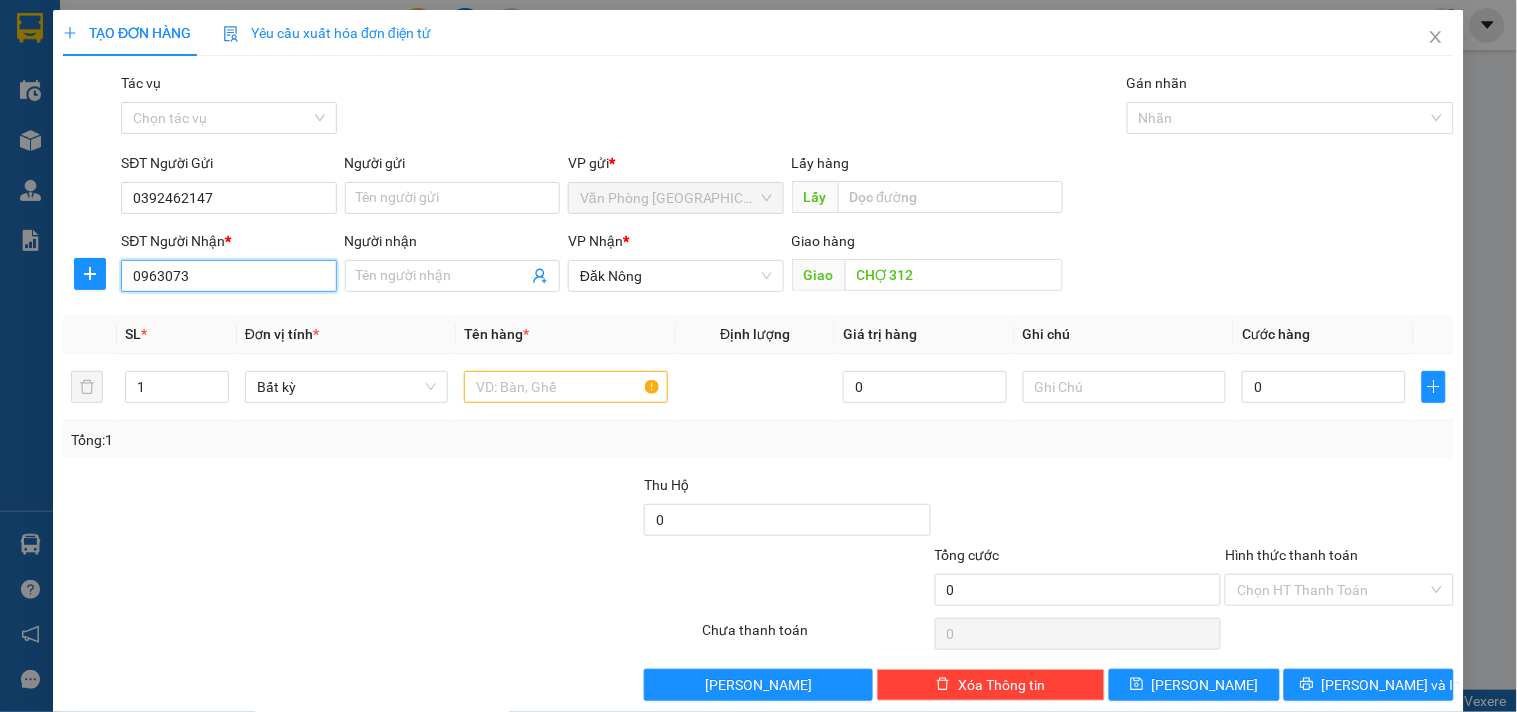 click on "0963073" at bounding box center [228, 276] 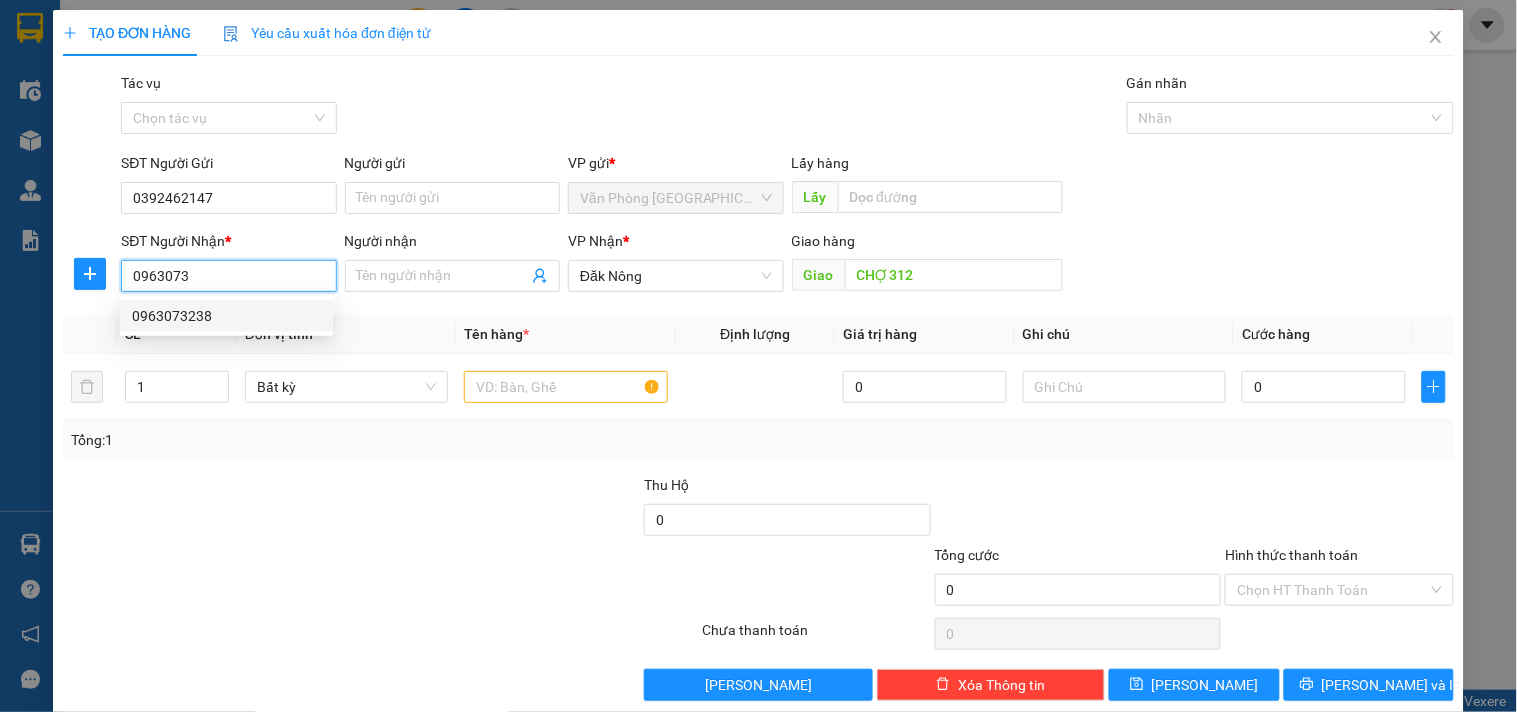 click on "0963073238" at bounding box center (226, 316) 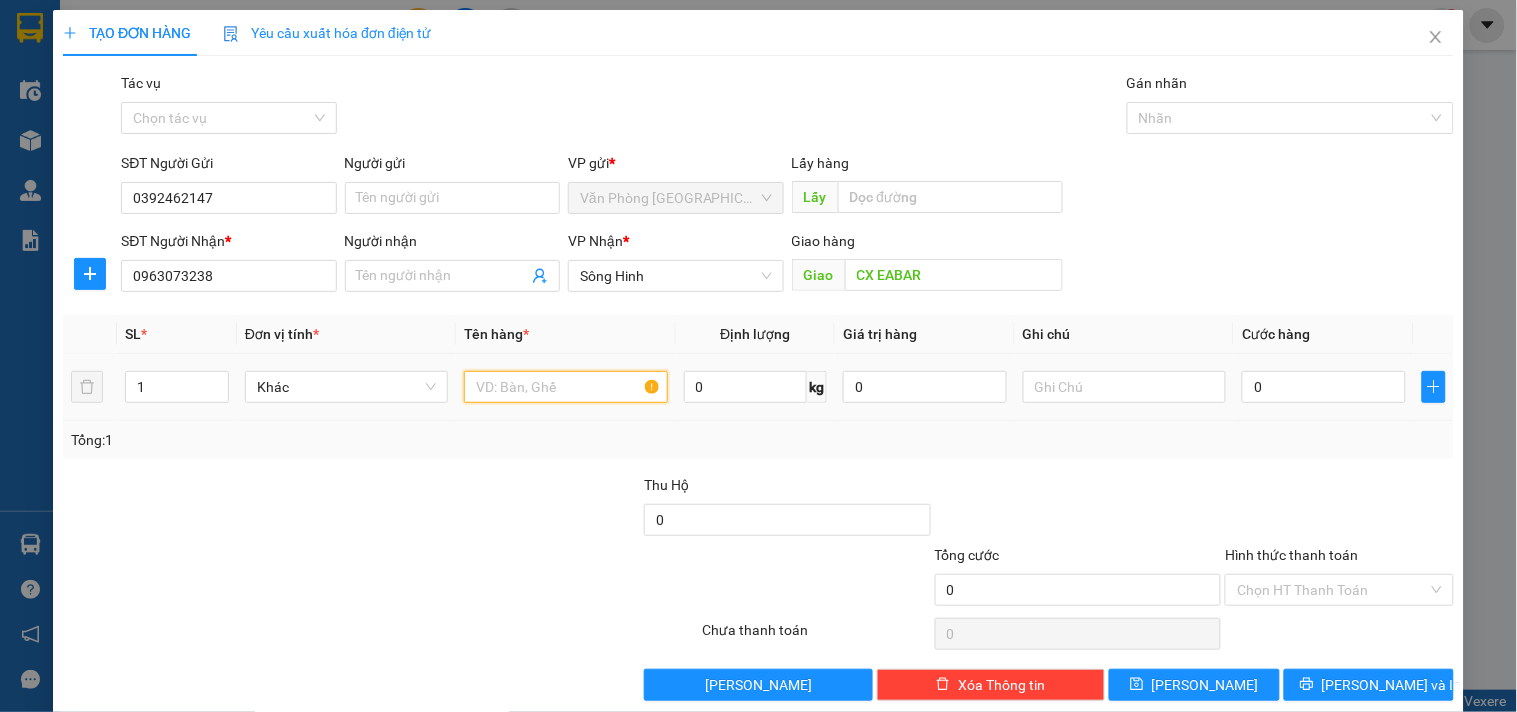 click at bounding box center [565, 387] 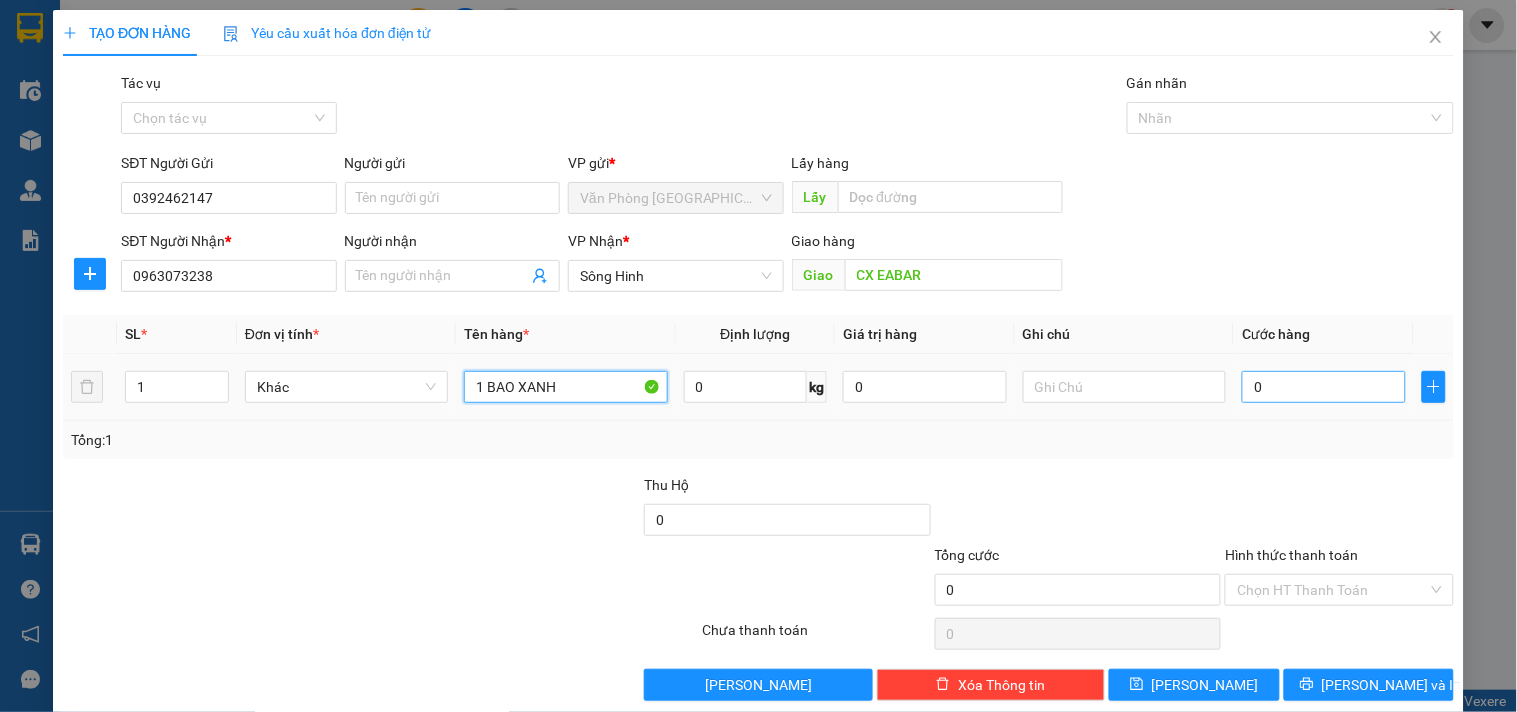 type on "1 BAO XANH" 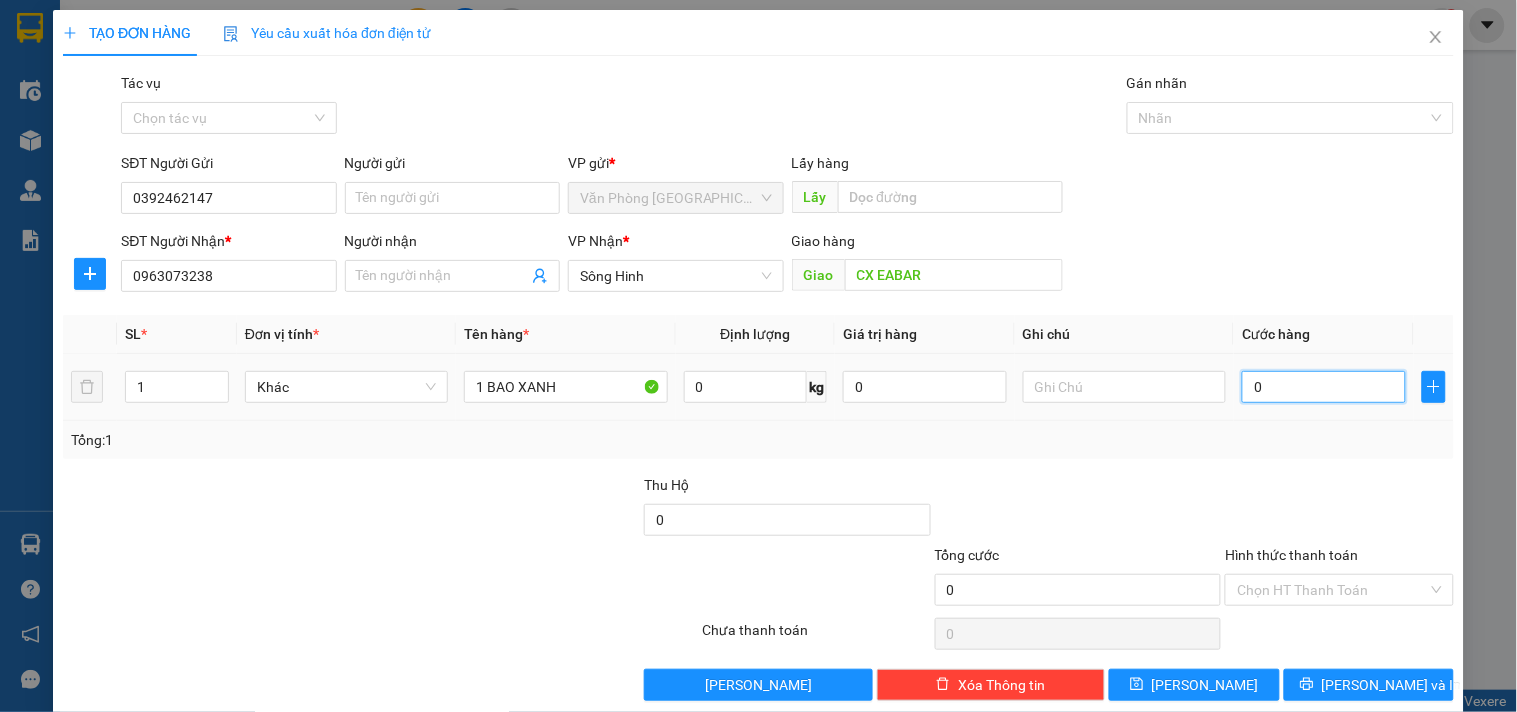 click on "0" at bounding box center [1324, 387] 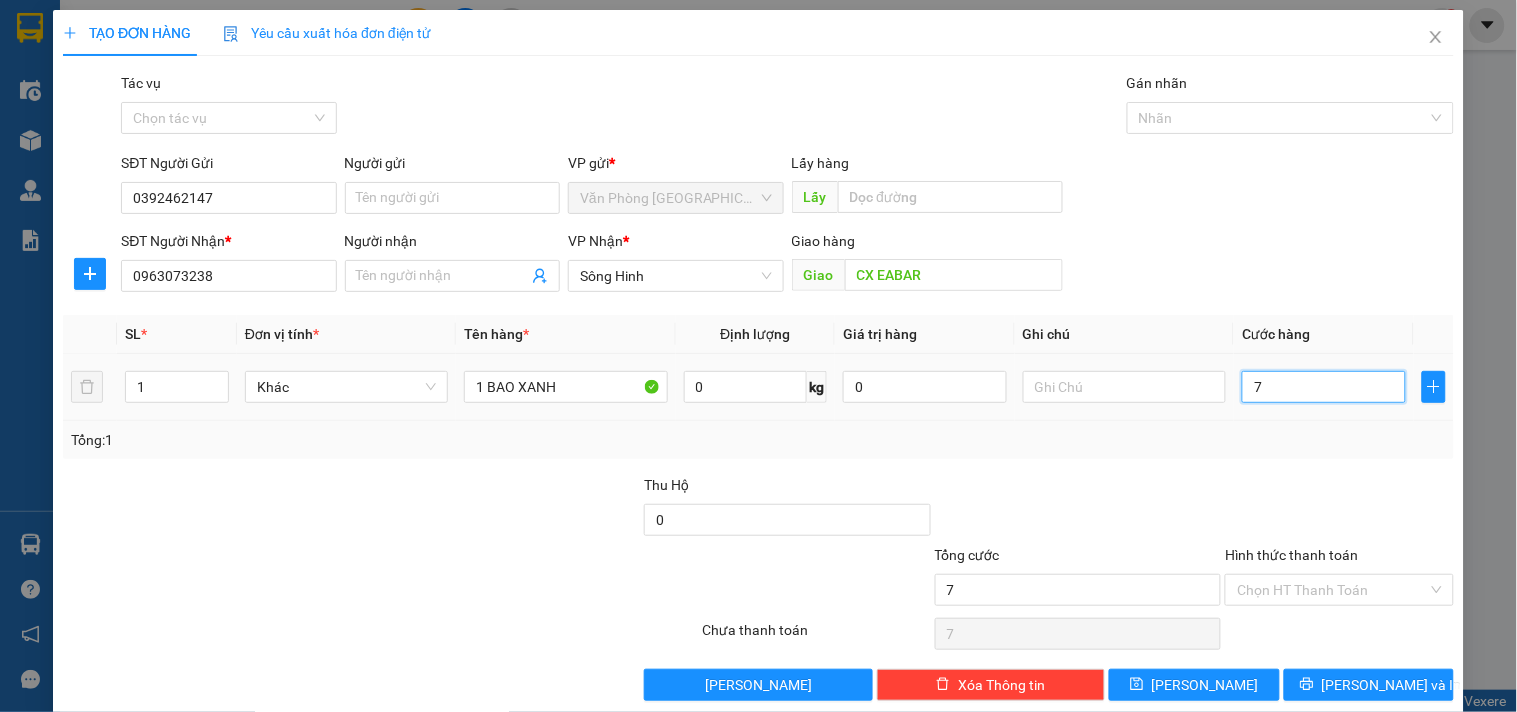 type on "70" 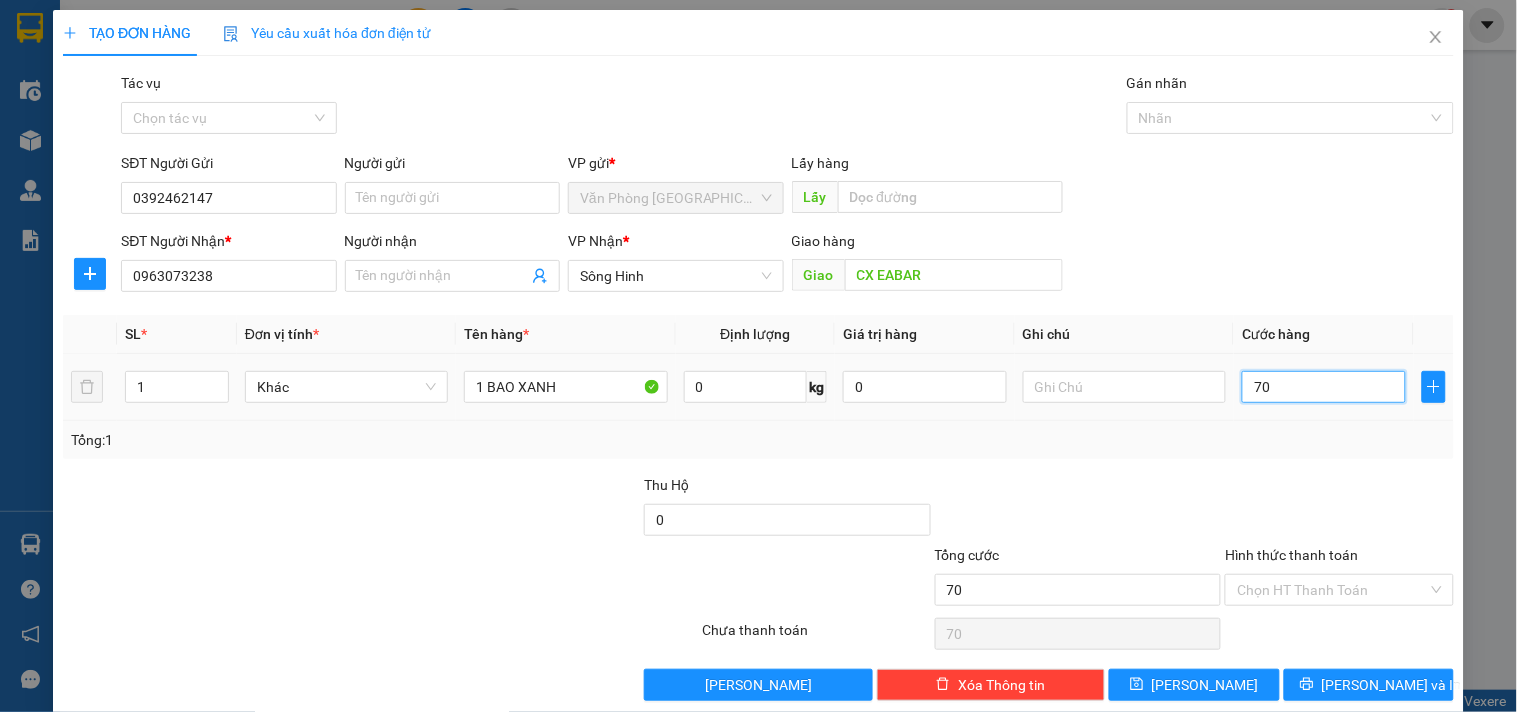 type on "700" 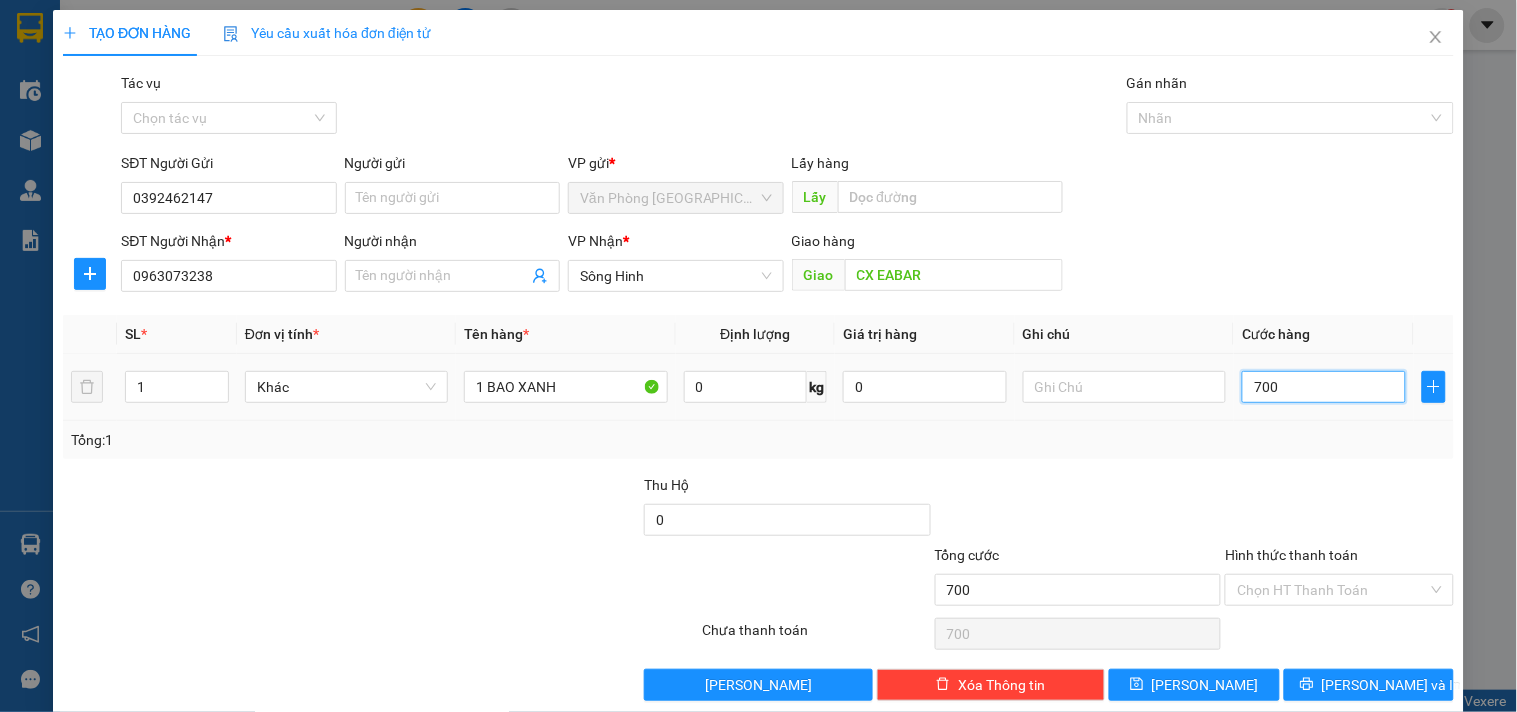 type on "7.000" 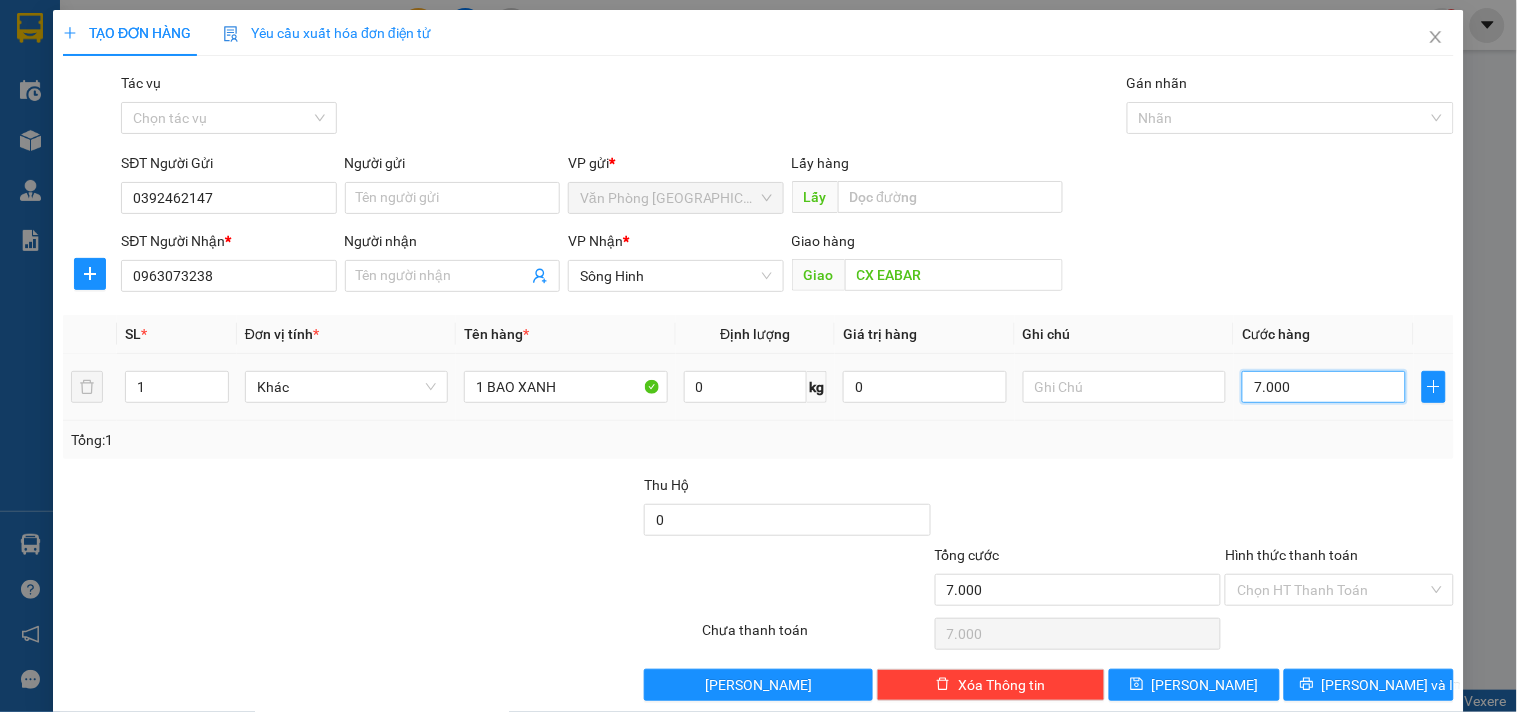 type on "70.000" 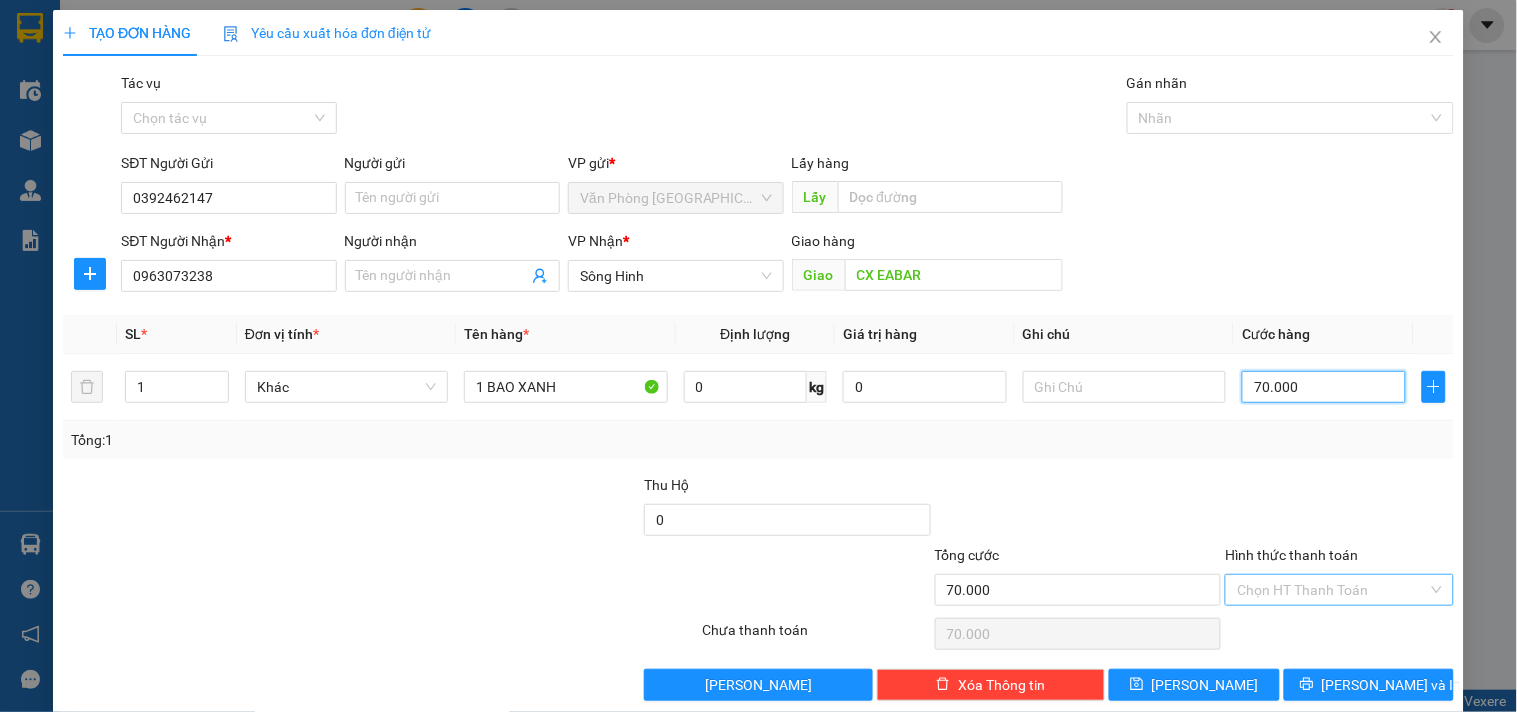 type on "70.000" 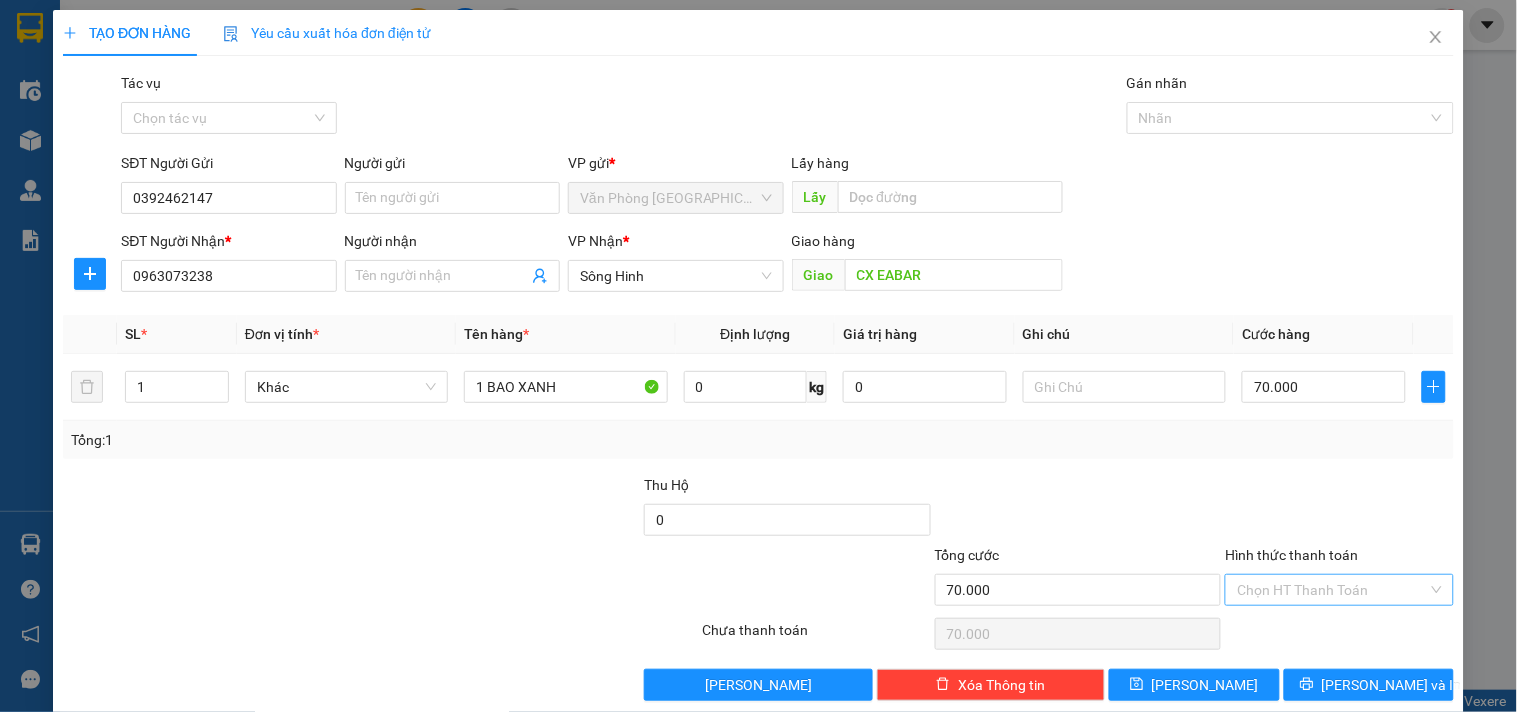 click on "Hình thức thanh toán" at bounding box center (1332, 590) 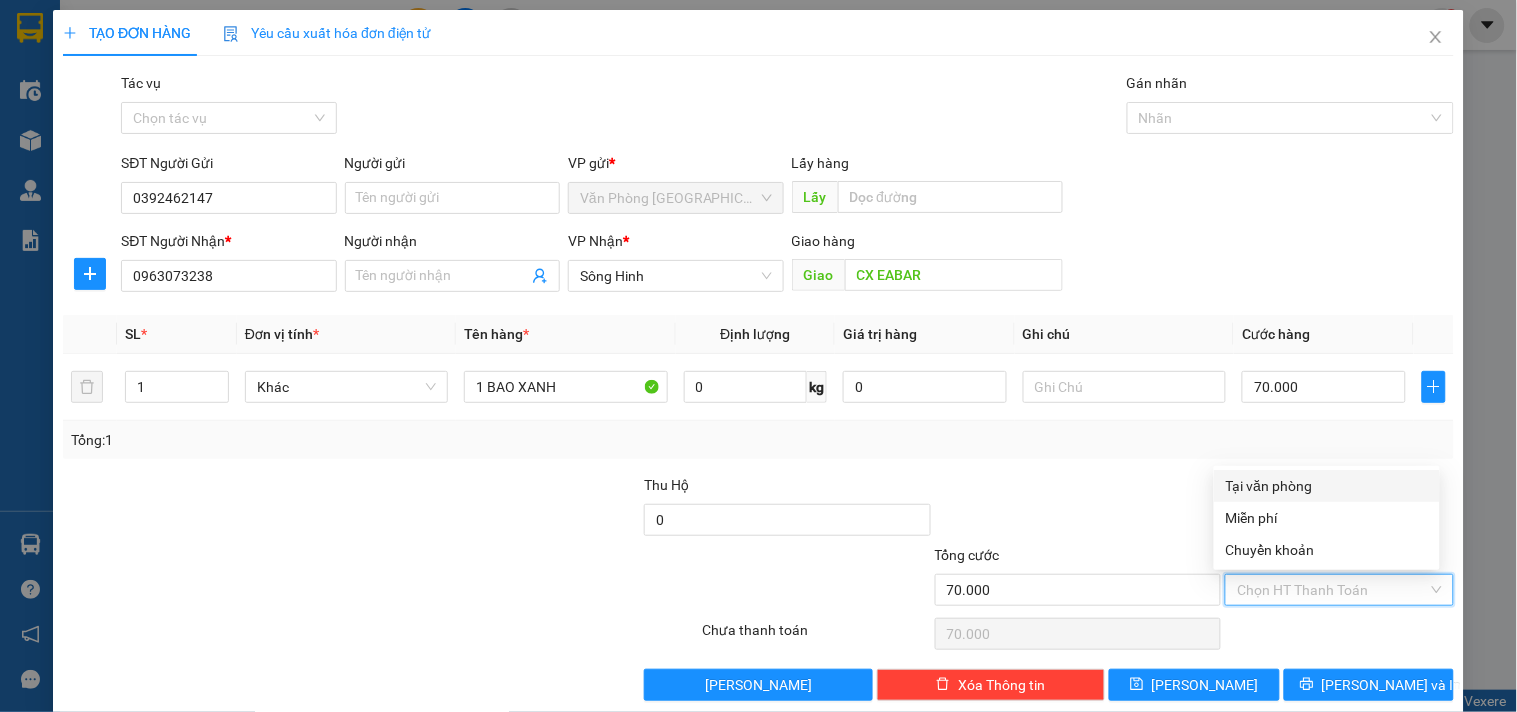 drag, startPoint x: 1328, startPoint y: 481, endPoint x: 1378, endPoint y: 630, distance: 157.16551 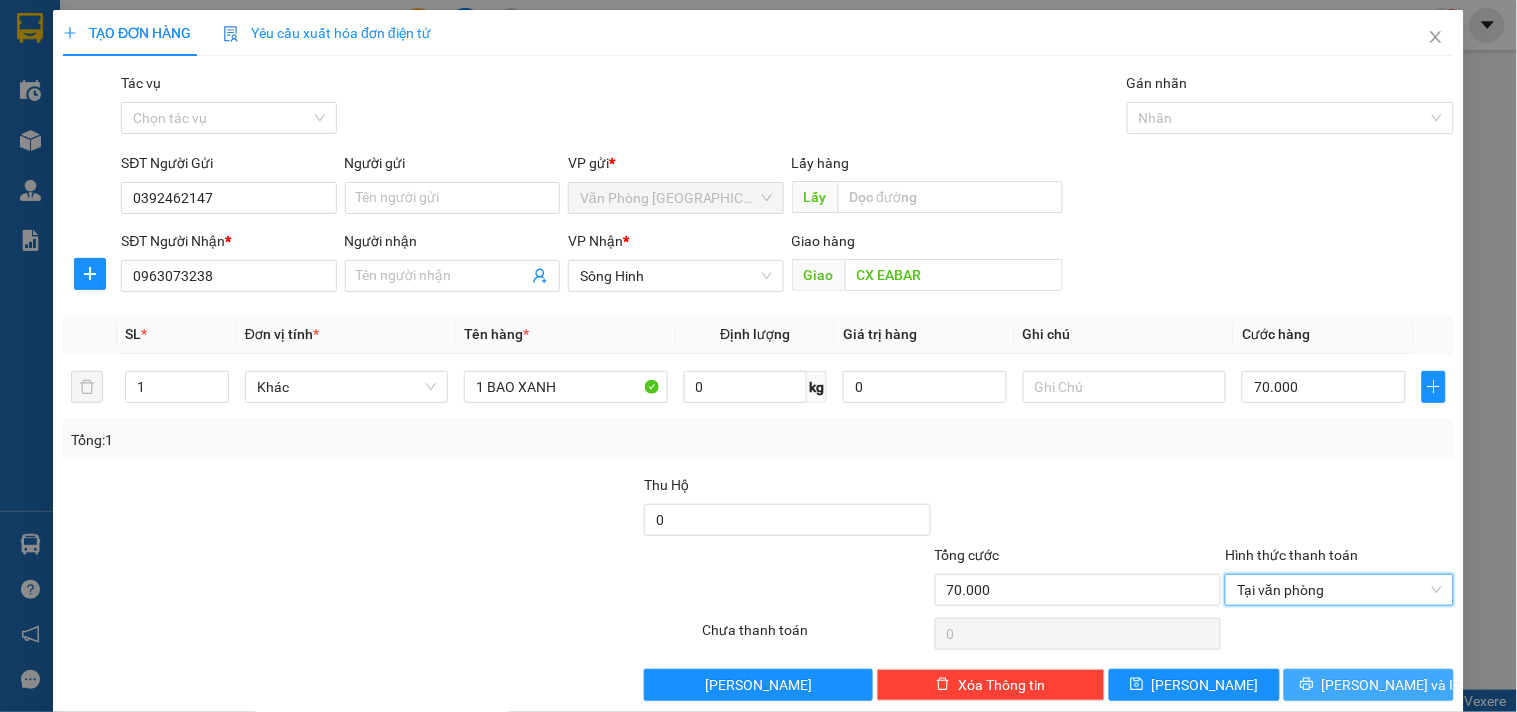 click on "[PERSON_NAME] và In" at bounding box center [1392, 685] 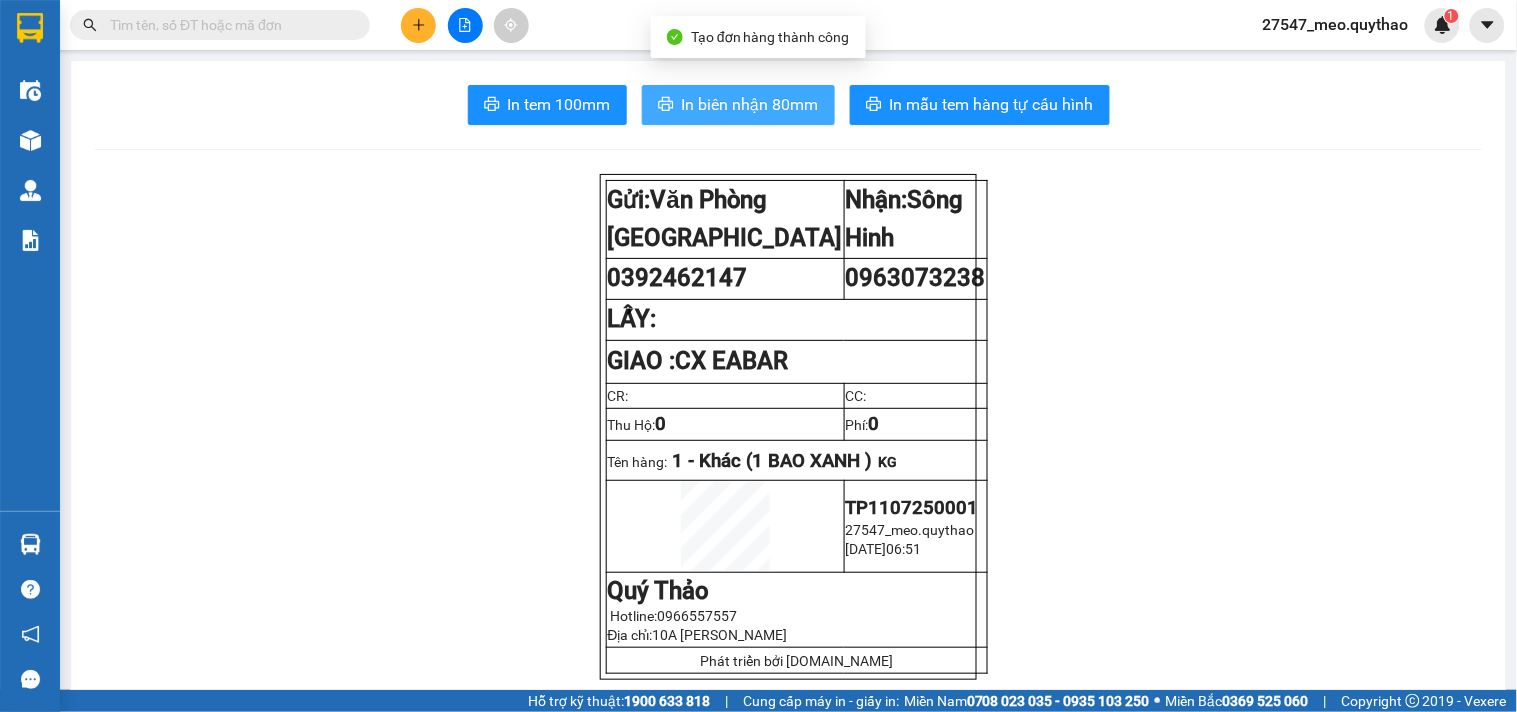 click on "In biên nhận 80mm" at bounding box center (750, 104) 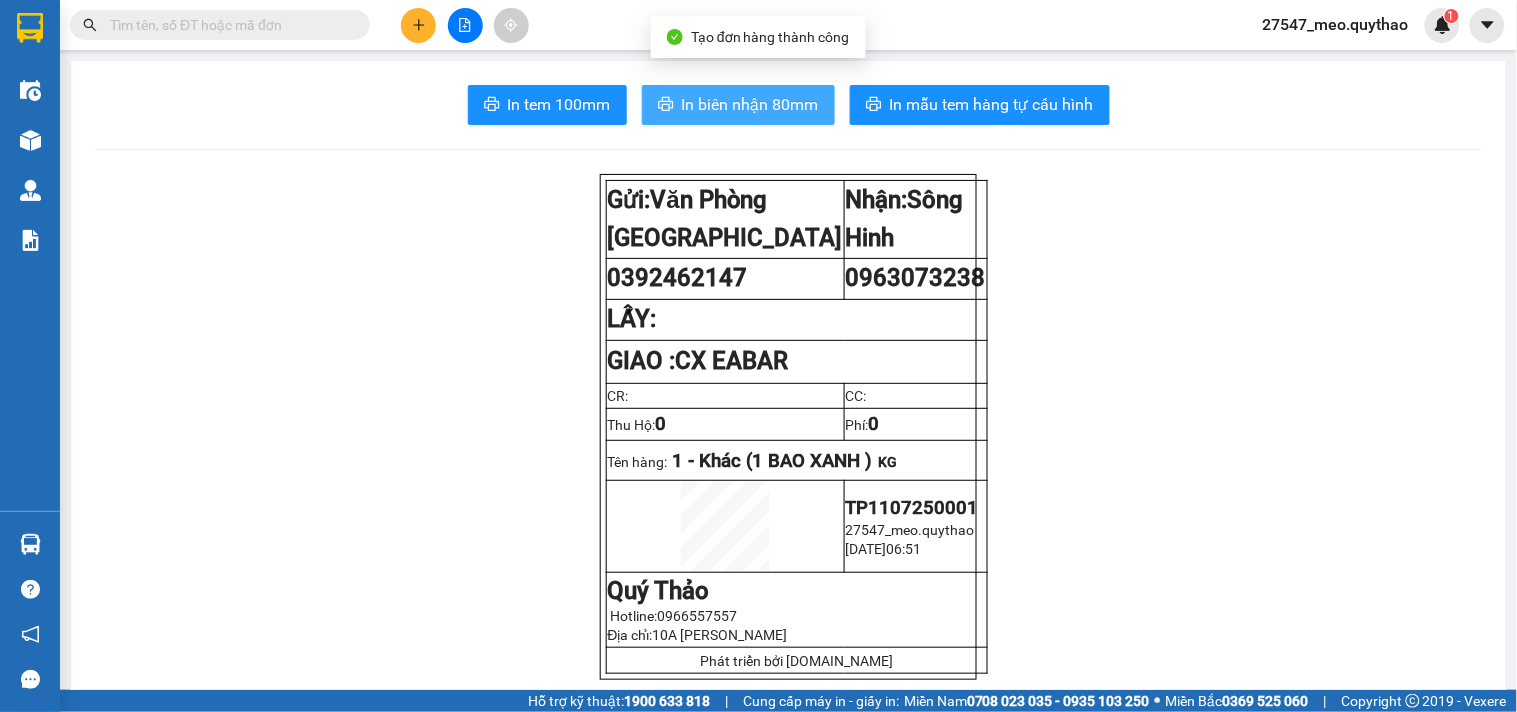 scroll, scrollTop: 0, scrollLeft: 0, axis: both 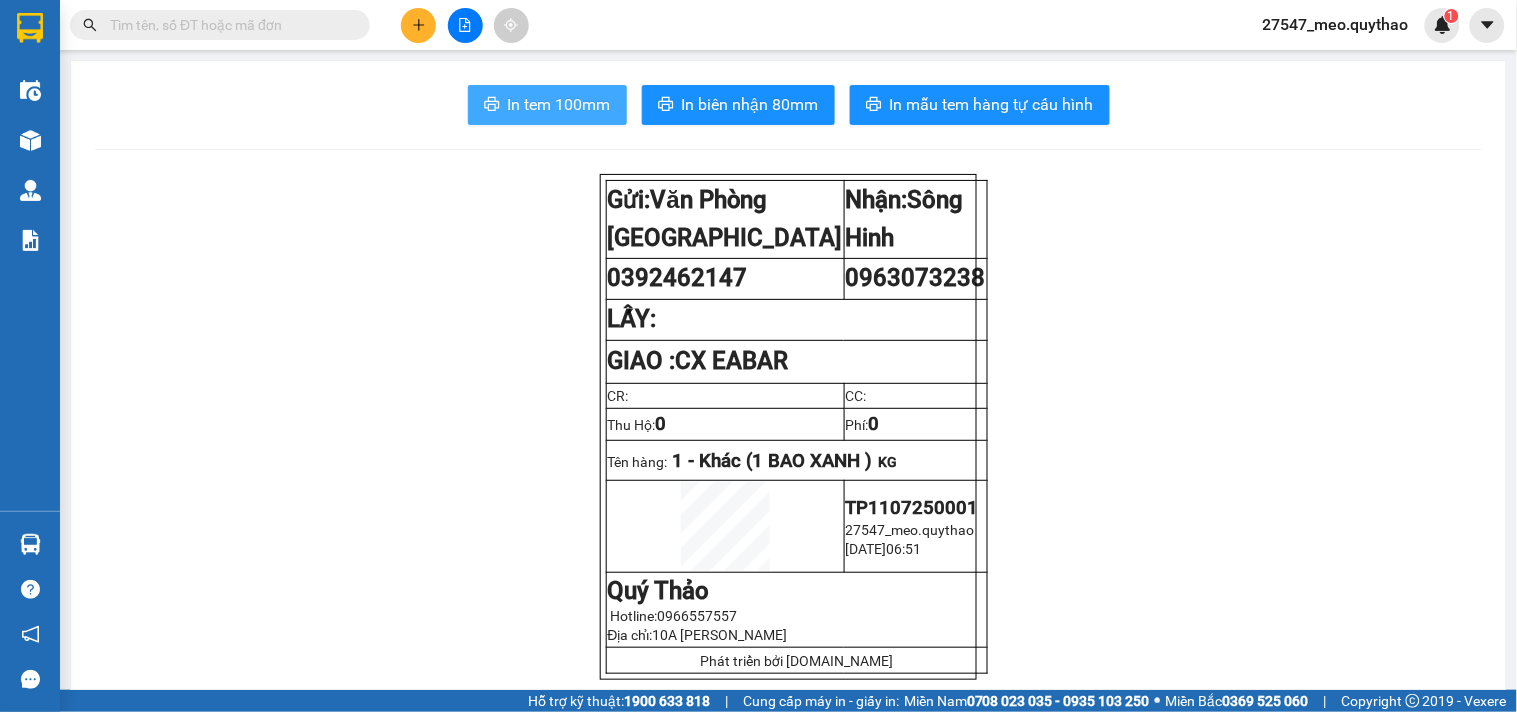 click on "In tem 100mm" at bounding box center (559, 104) 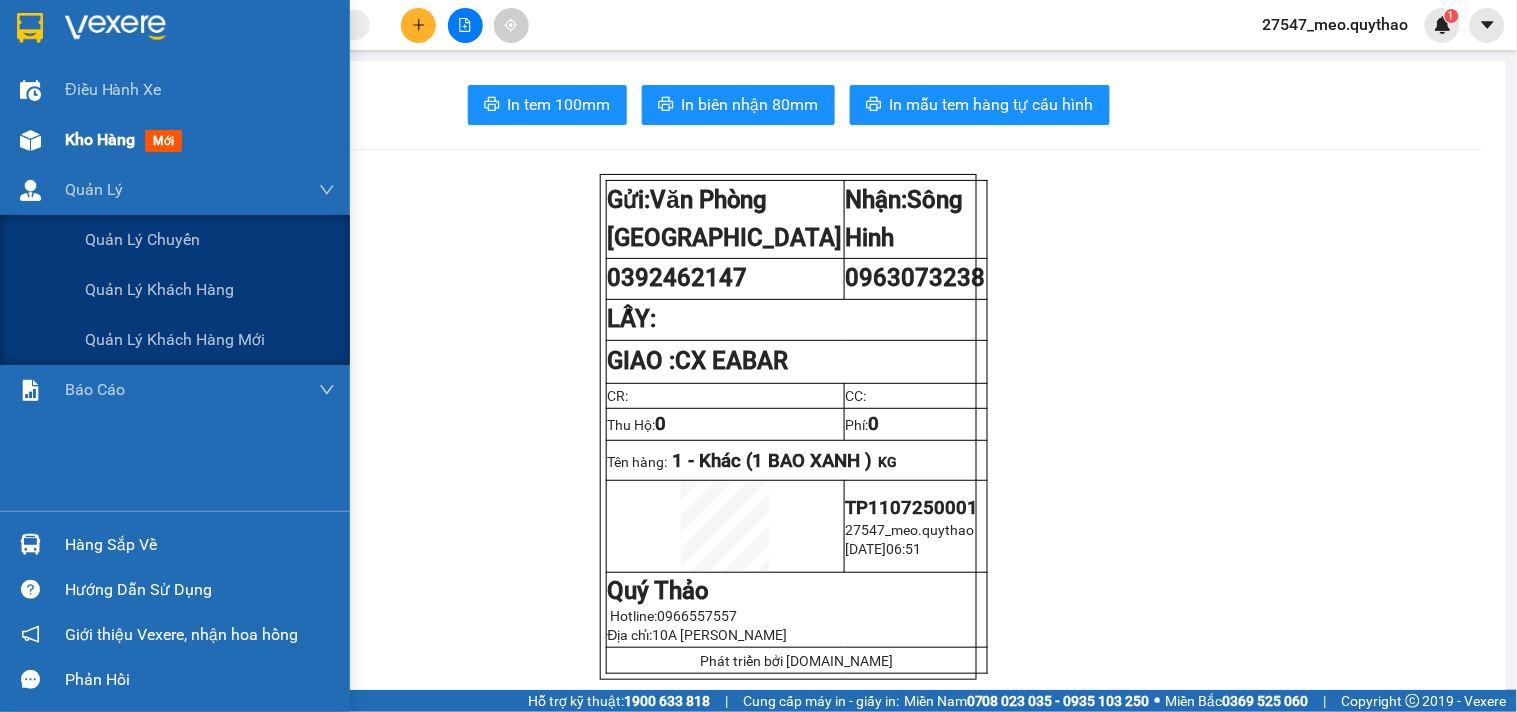 click on "Kho hàng" at bounding box center (100, 139) 